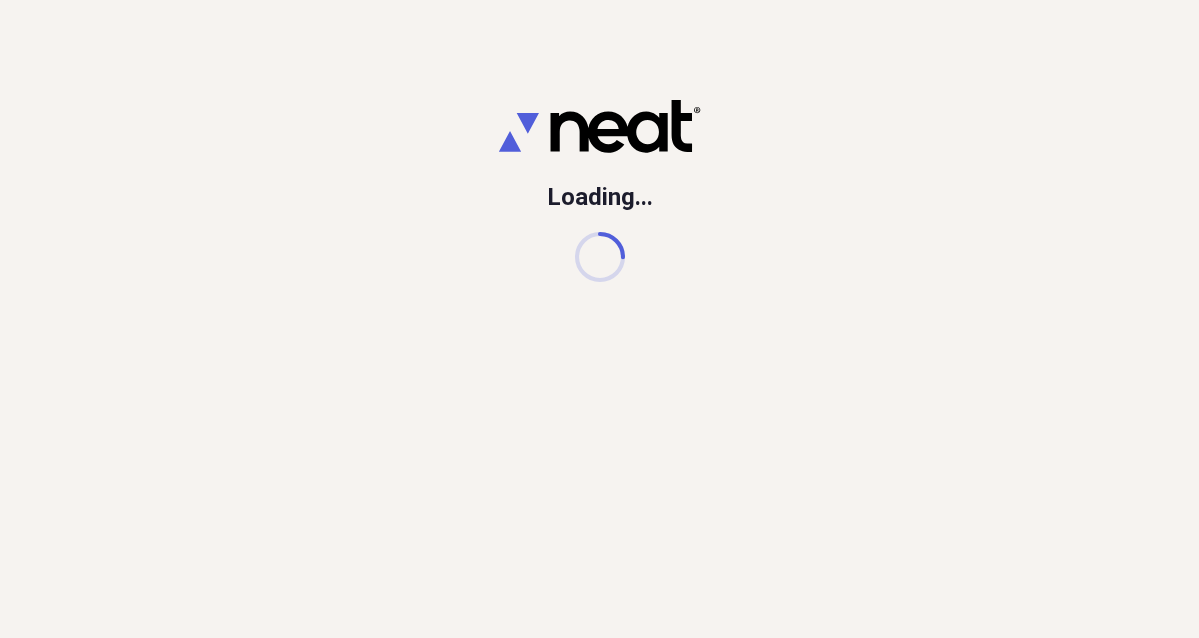 scroll, scrollTop: 0, scrollLeft: 0, axis: both 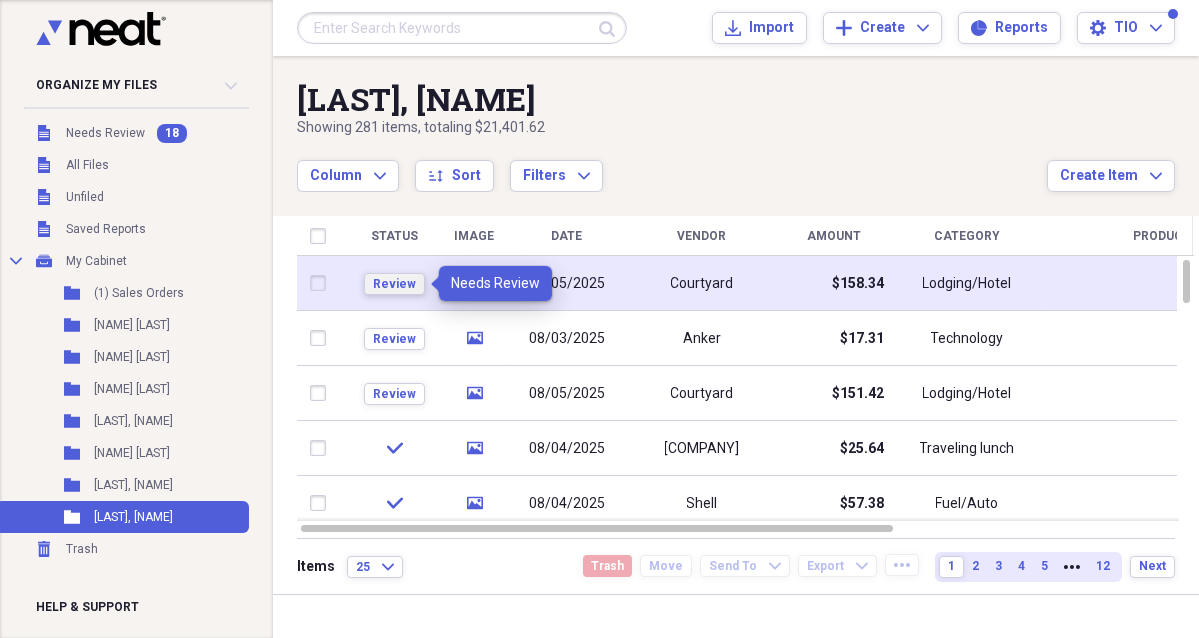 click on "Review" at bounding box center (394, 284) 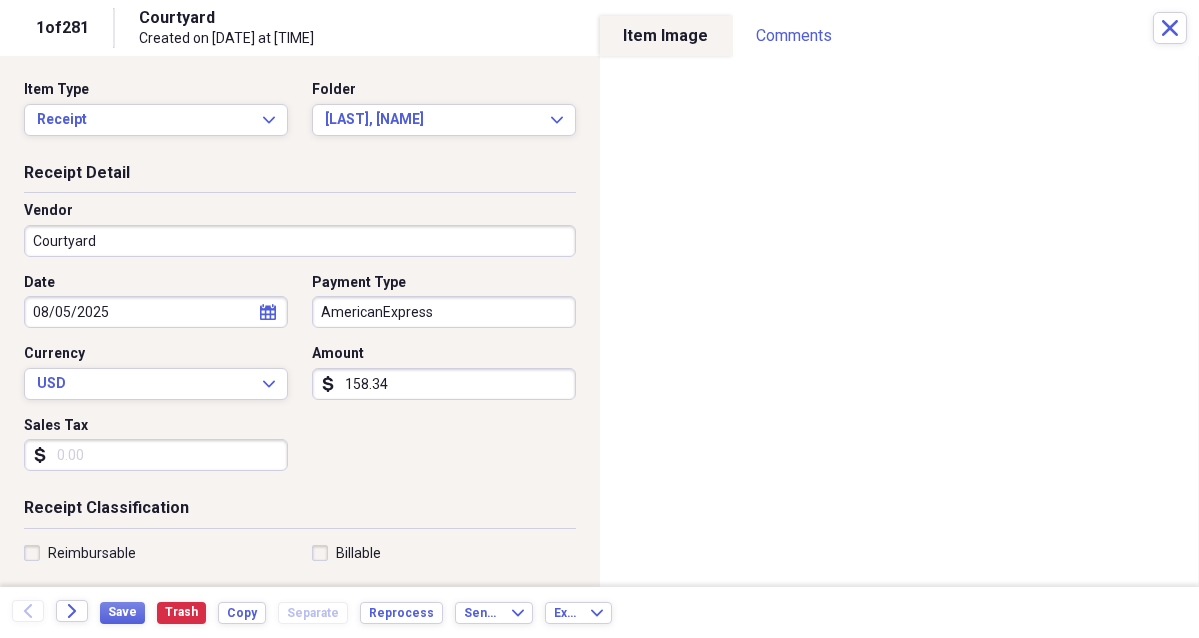 click on "AmericanExpress" at bounding box center [444, 312] 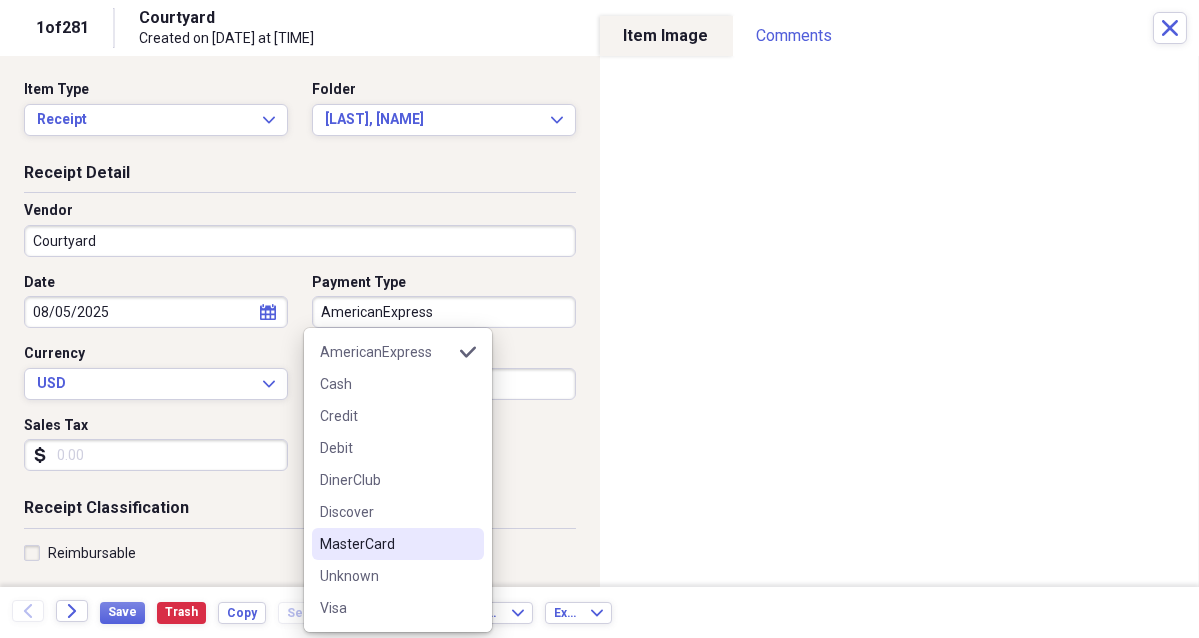 click on "MasterCard" at bounding box center [386, 544] 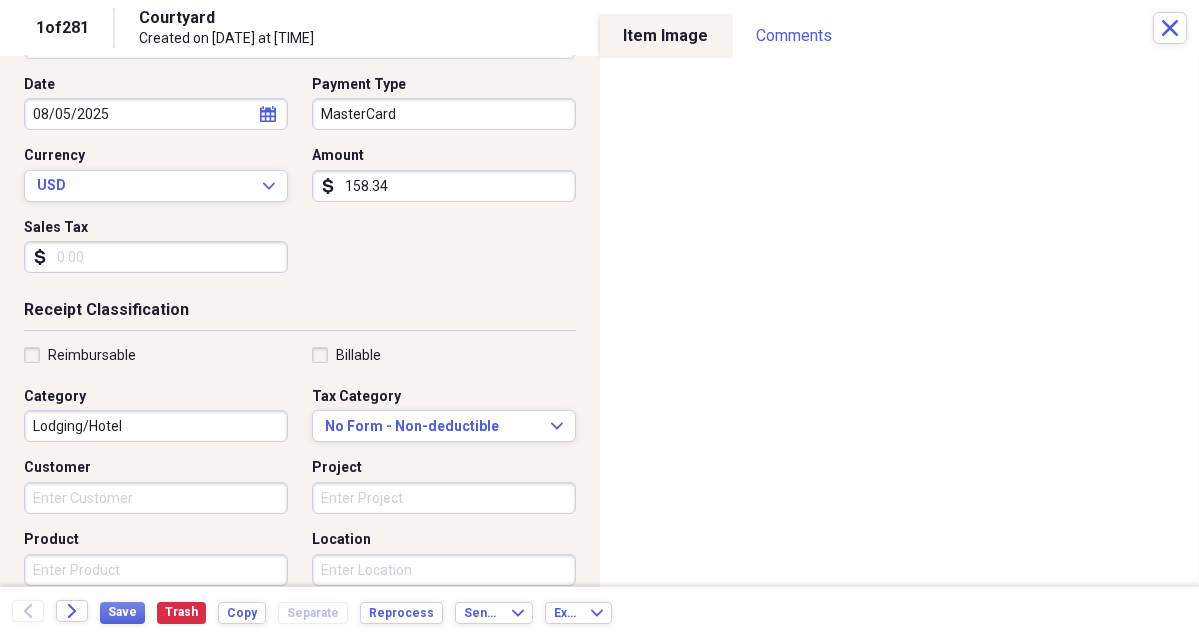 scroll, scrollTop: 300, scrollLeft: 0, axis: vertical 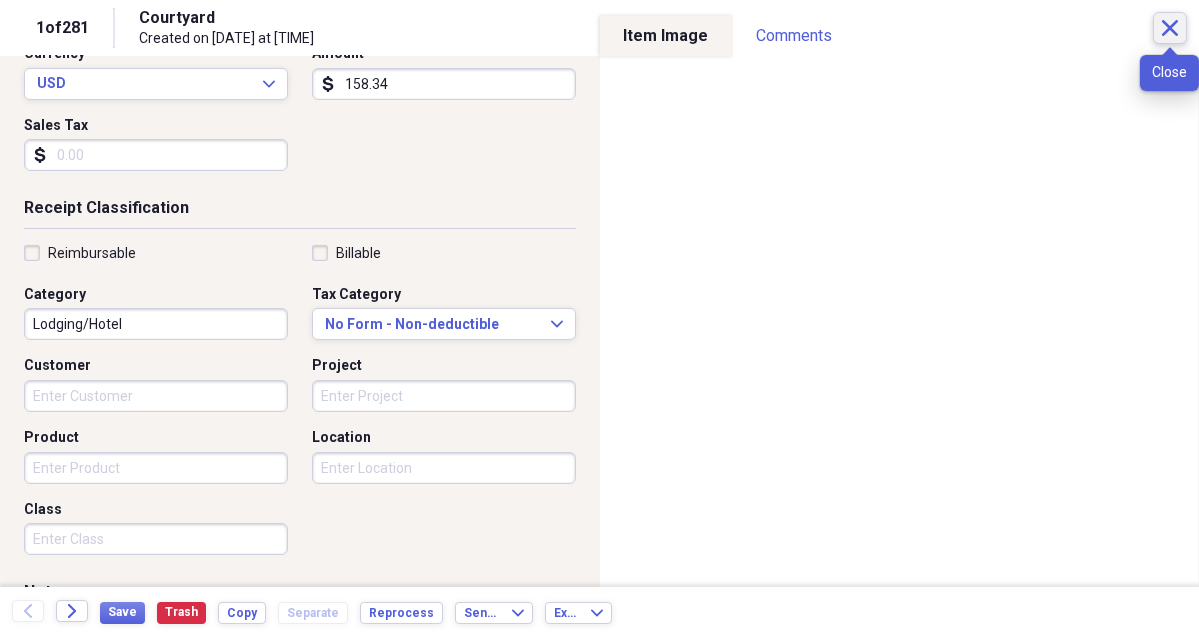 click on "Close" 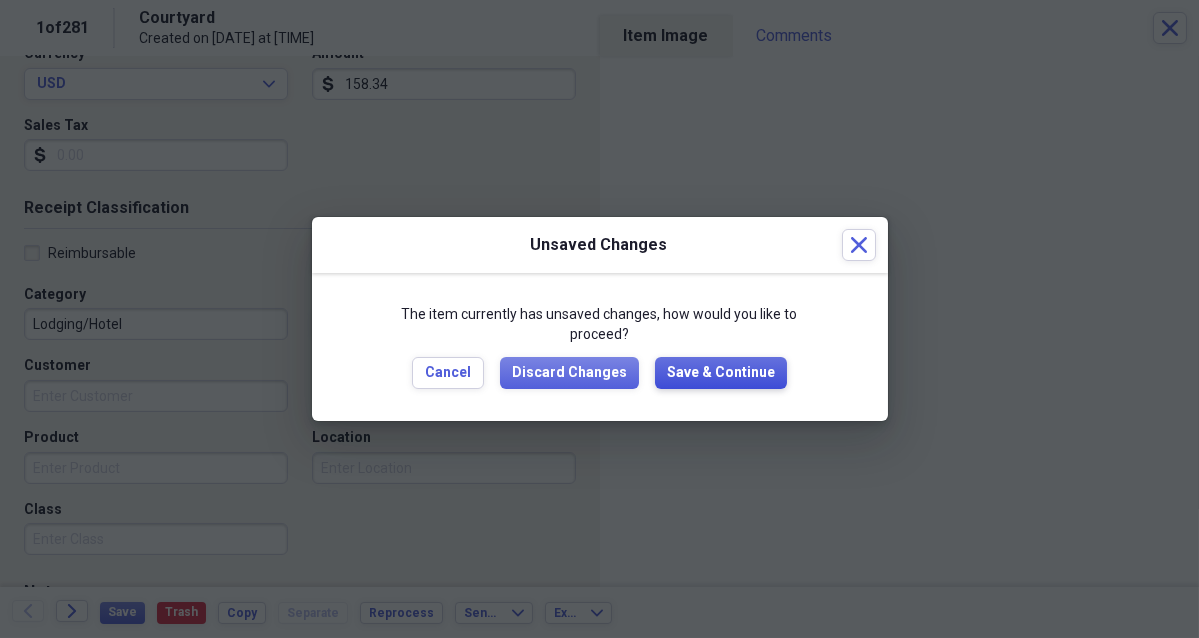 click on "Save & Continue" at bounding box center [721, 373] 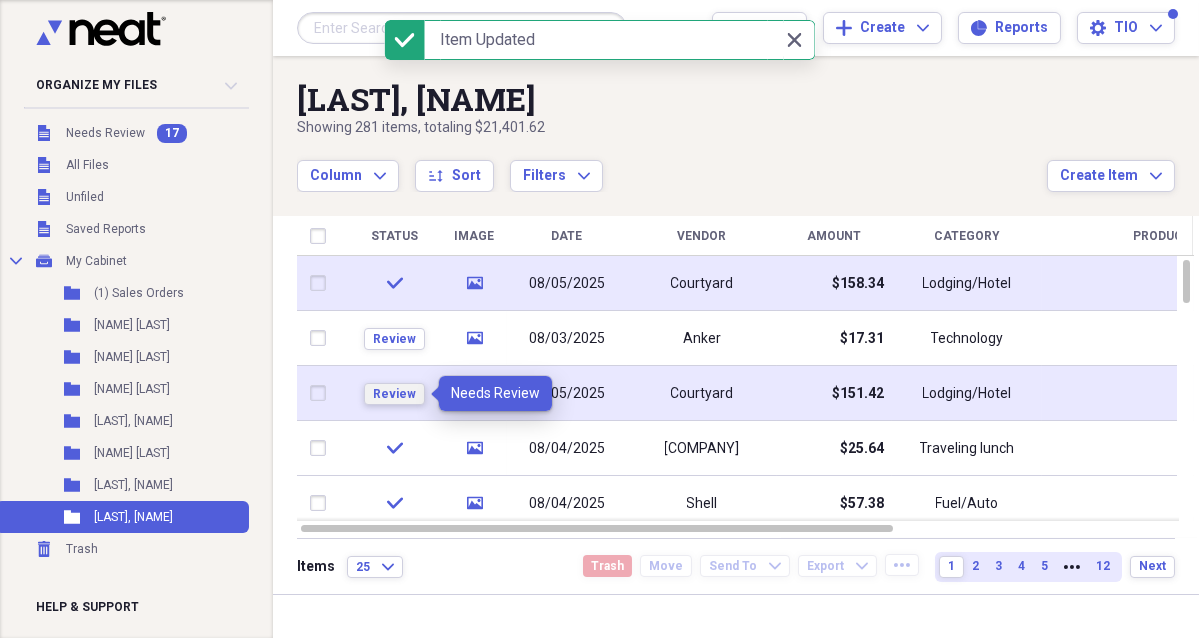 click on "Review" at bounding box center (394, 394) 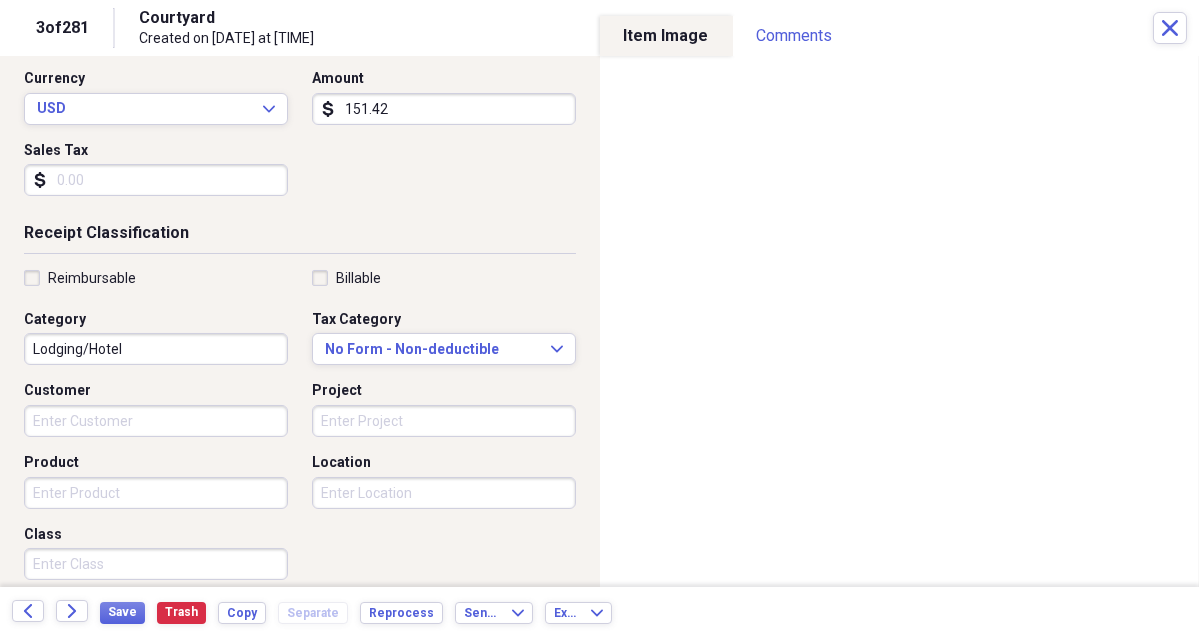 scroll, scrollTop: 300, scrollLeft: 0, axis: vertical 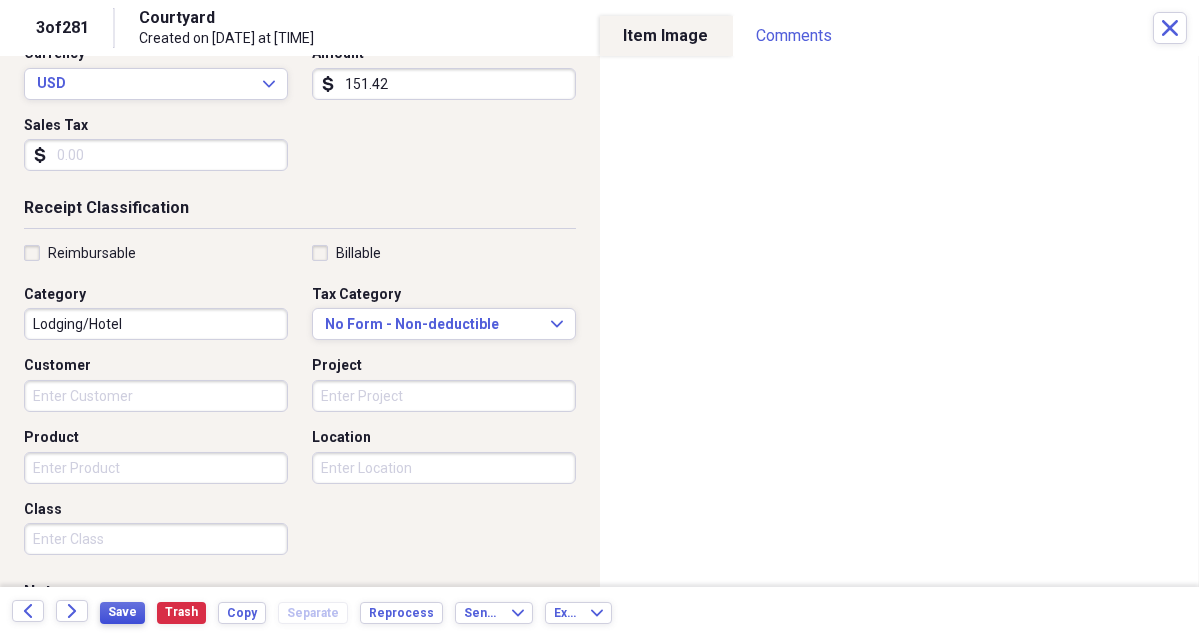click on "Save" at bounding box center [122, 612] 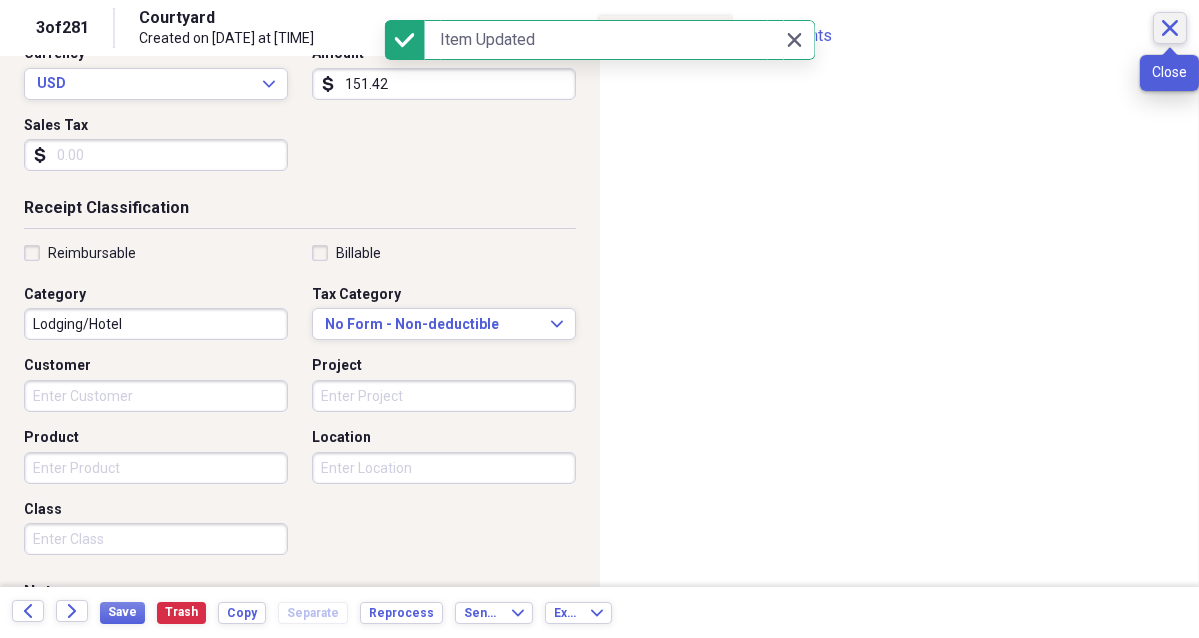 click on "Close" at bounding box center (1170, 28) 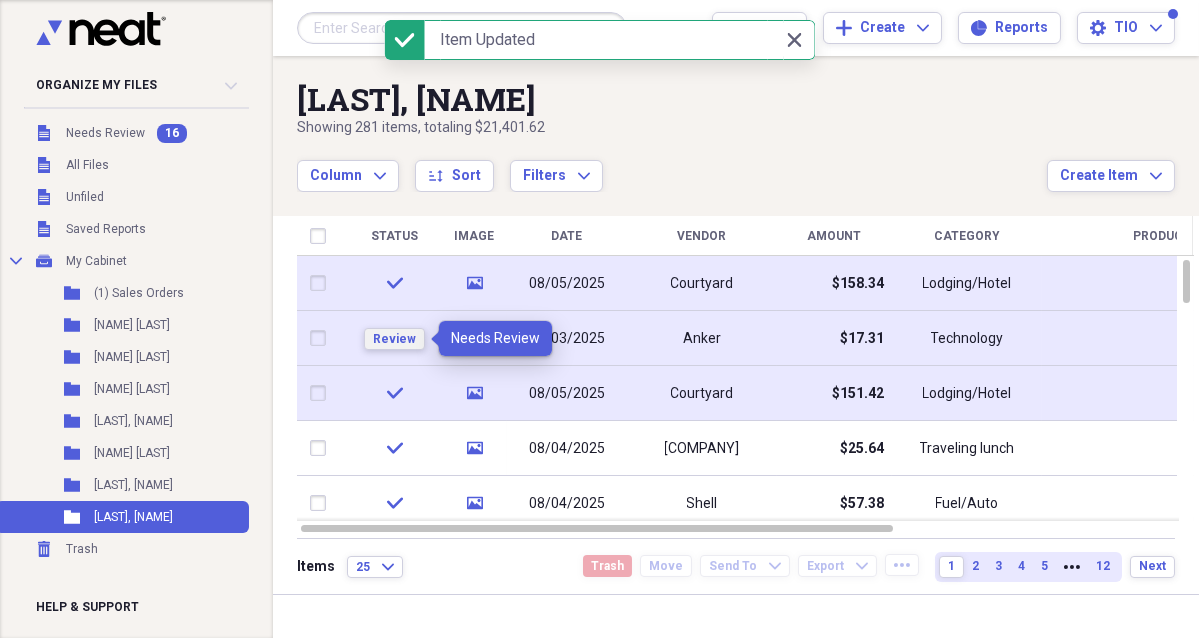 click on "Review" at bounding box center [394, 339] 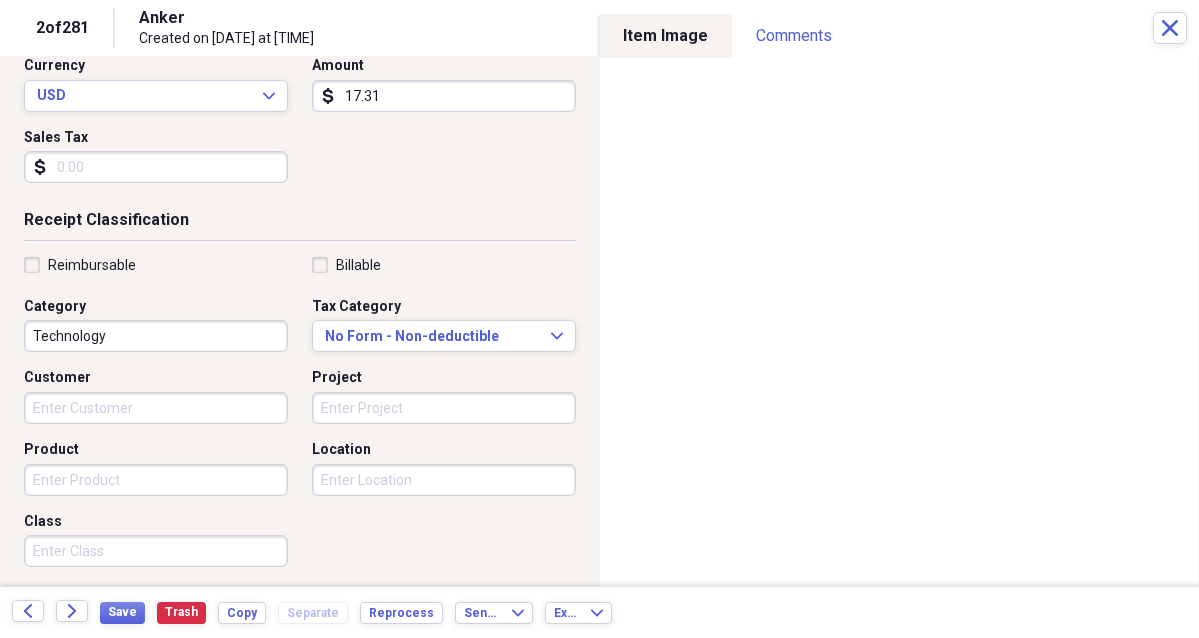 scroll, scrollTop: 0, scrollLeft: 0, axis: both 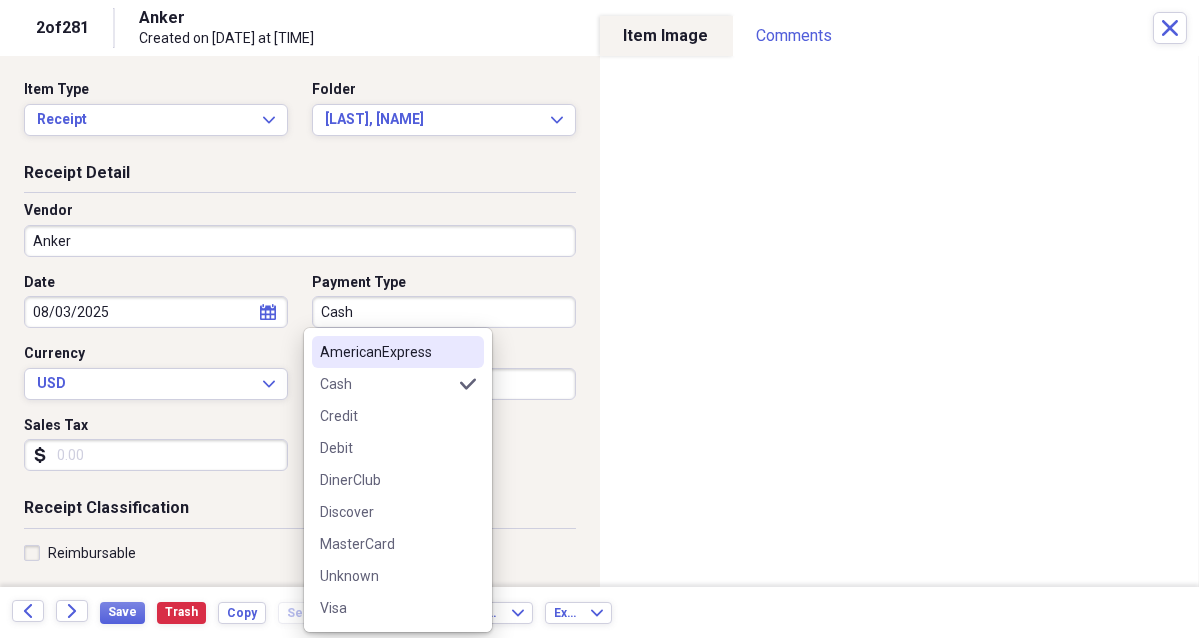 click on "Cash" at bounding box center [444, 312] 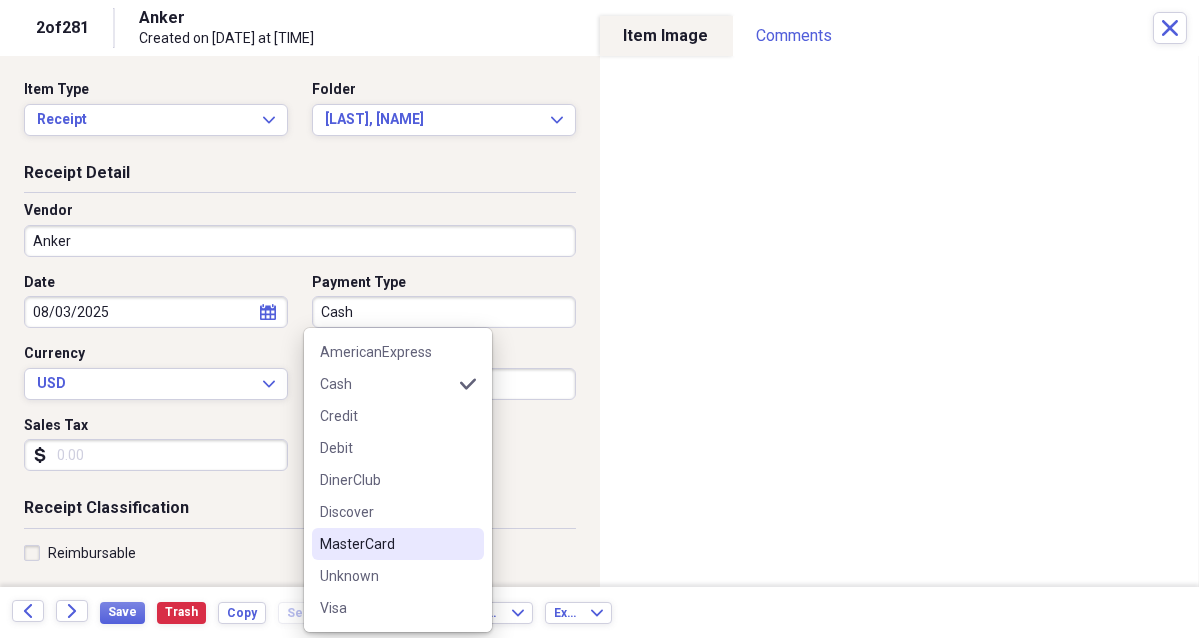 click on "MasterCard" at bounding box center (386, 544) 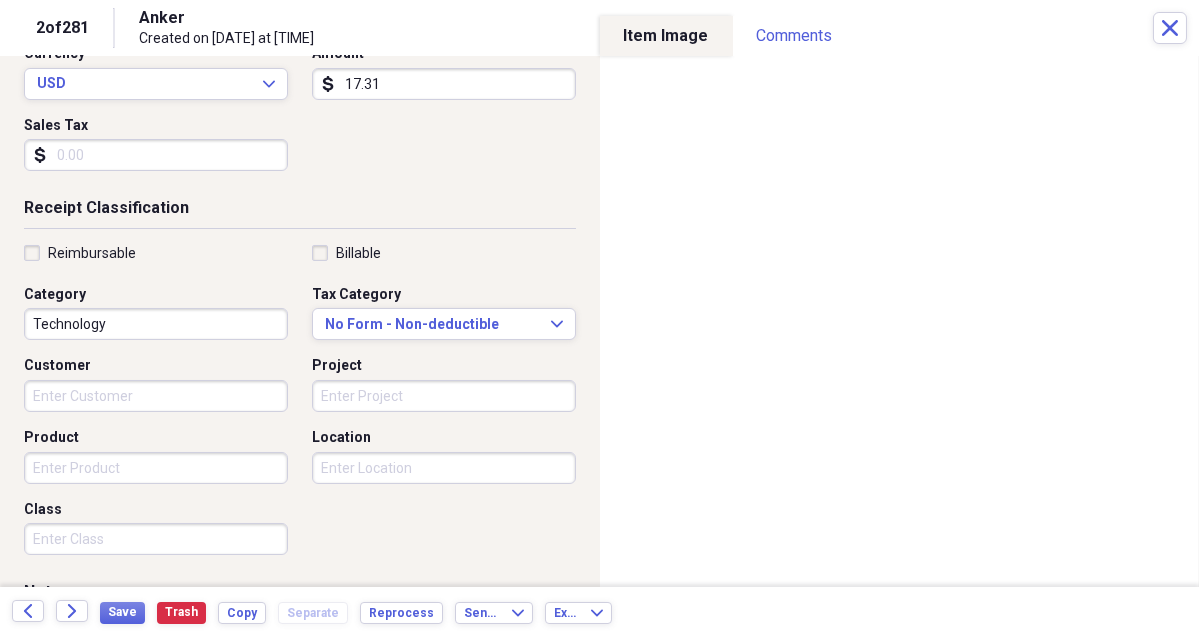 scroll, scrollTop: 488, scrollLeft: 0, axis: vertical 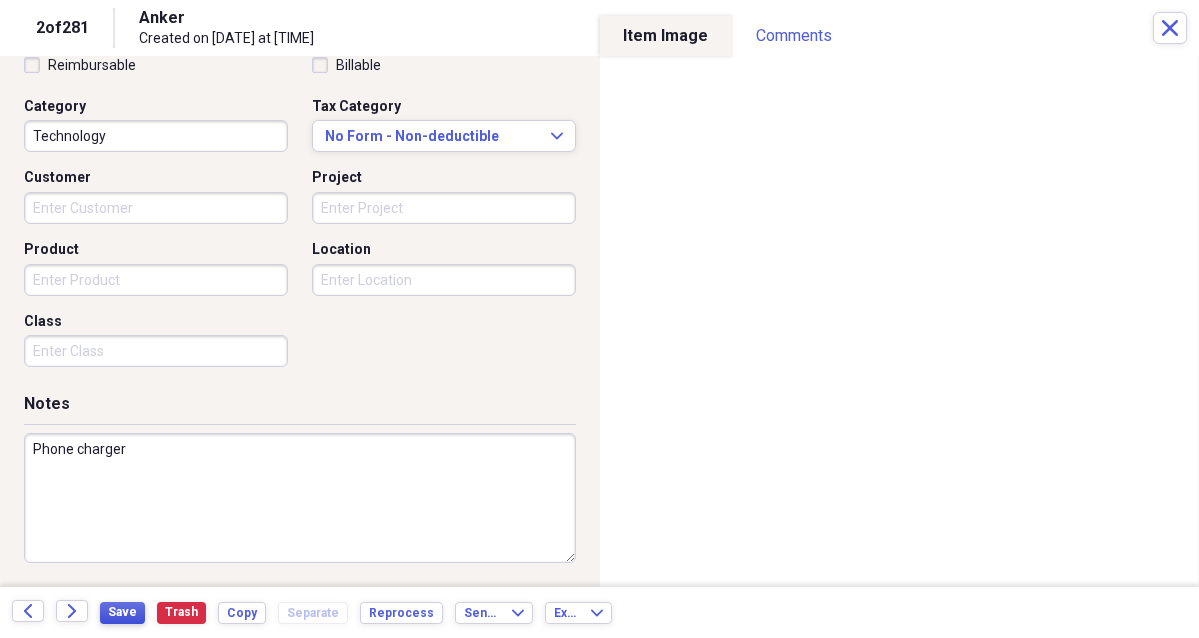 click on "Save" at bounding box center [122, 612] 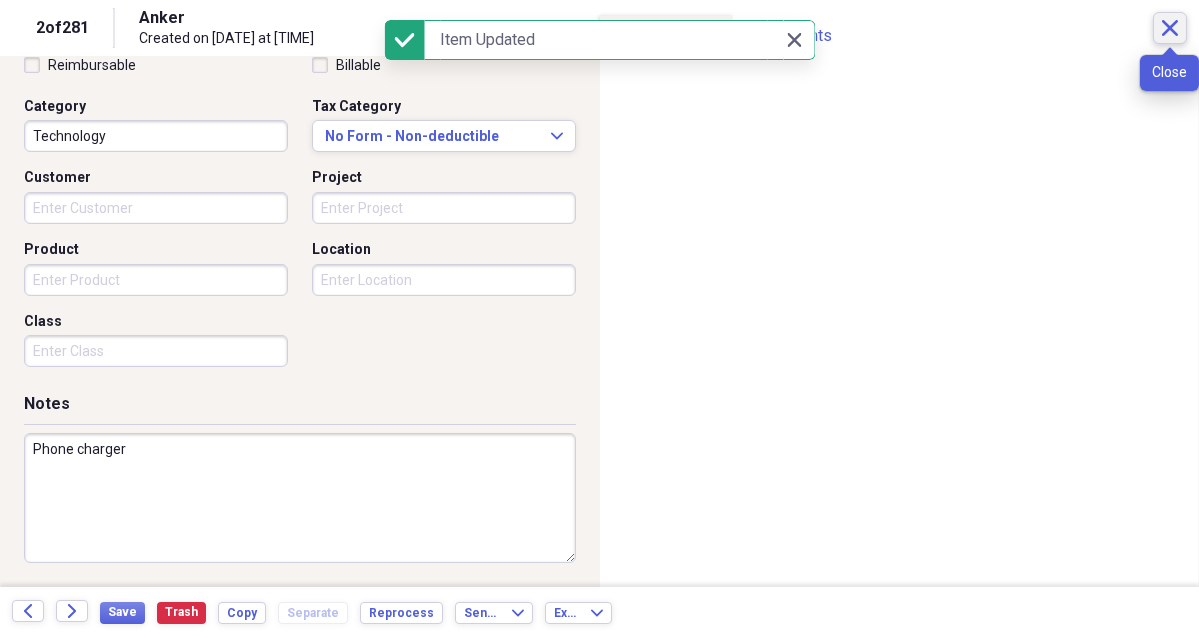click on "Close" at bounding box center (1170, 28) 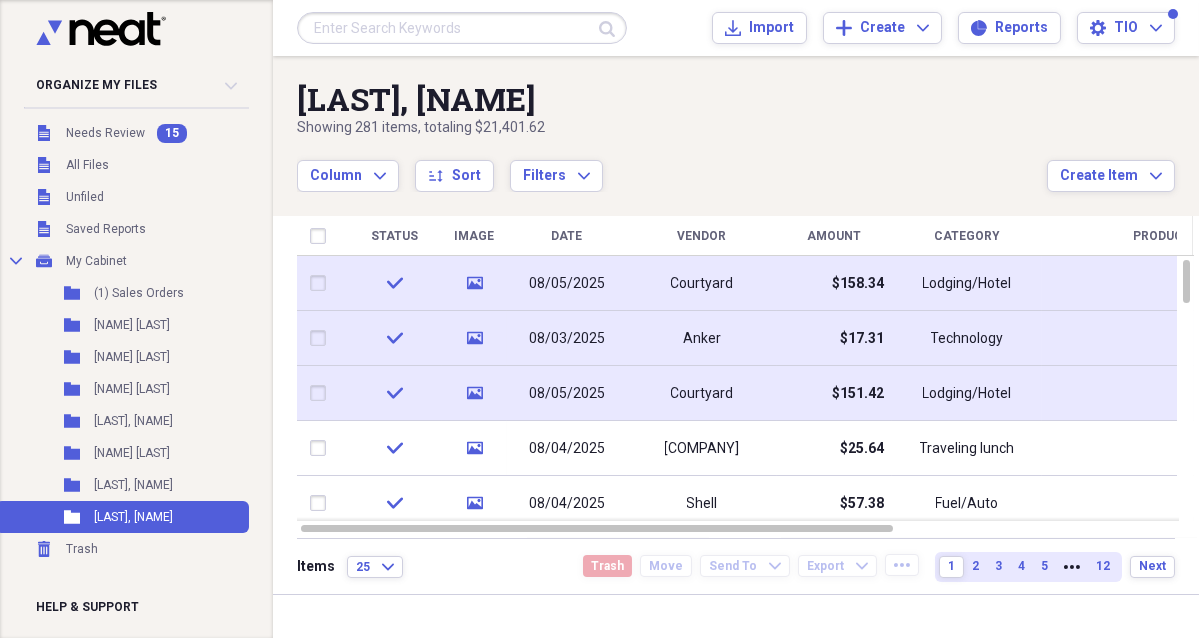 click on "08/05/2025" at bounding box center [567, 394] 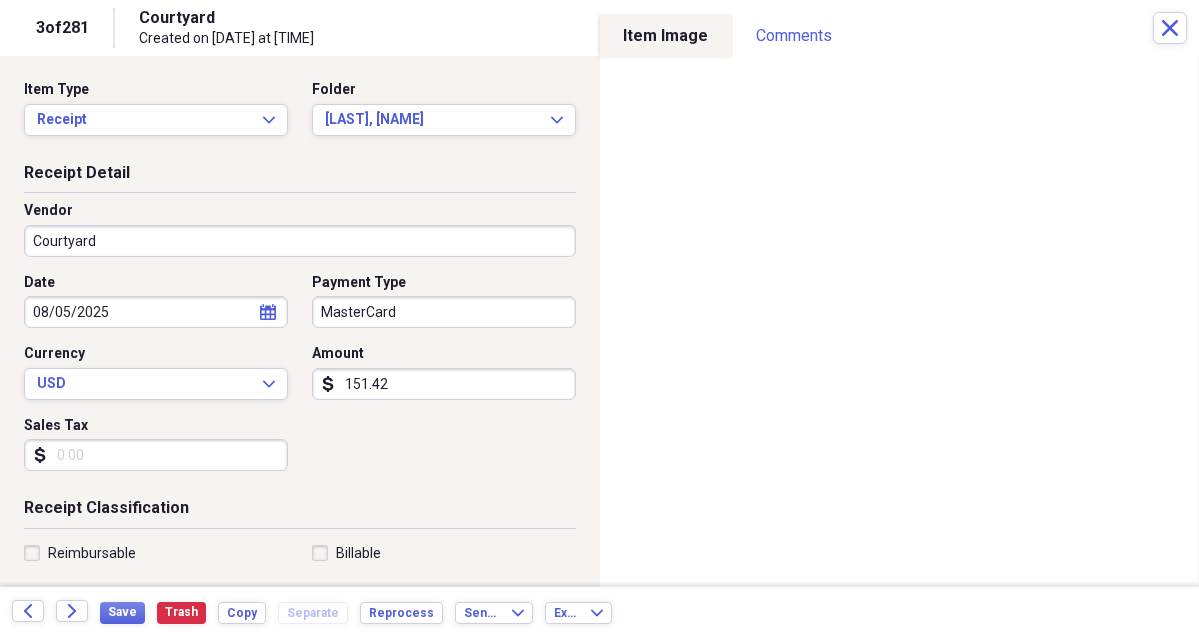 click on "Organize My Files 15 Collapse Unfiled Needs Review 15 Unfiled All Files Unfiled Unfiled Unfiled Saved Reports Collapse My Cabinet My Cabinet Add Folder Folder (1) Sales Orders Add Folder Folder [LAST], [NAME] Add Folder Folder [LAST], [NAME] Add Folder Folder [LAST], [NAME] Add Folder Folder [LAST], [NAME] Add Folder Folder [LAST], [NAME] Add Folder Folder [LAST], [NAME] Add Folder Trash Trash Help & Support Submit Import Import Add Create Expand Reports Reports Settings TIO Expand [LAST], [NAME] Showing 281 items , totaling $21,401.62 Column Expand sort Sort Filters  Expand Create Item Expand Status Image Date Vendor Amount Category Product Source Billable Reimbursable check media 08/05/2025 Courtyard $158.34 Lodging/Hotel Mobile check media 08/03/2025 Anker $17.31 Technology Mobile check media 08/05/2025 Courtyard $151.42 Lodging/Hotel Mobile check media 08/04/2025 Baytown seafood $25.64 Traveling lunch Mobile check media 08/04/2025 Shell $57.38 Fuel/Auto Mobile check media 08/04/2025" at bounding box center [599, 319] 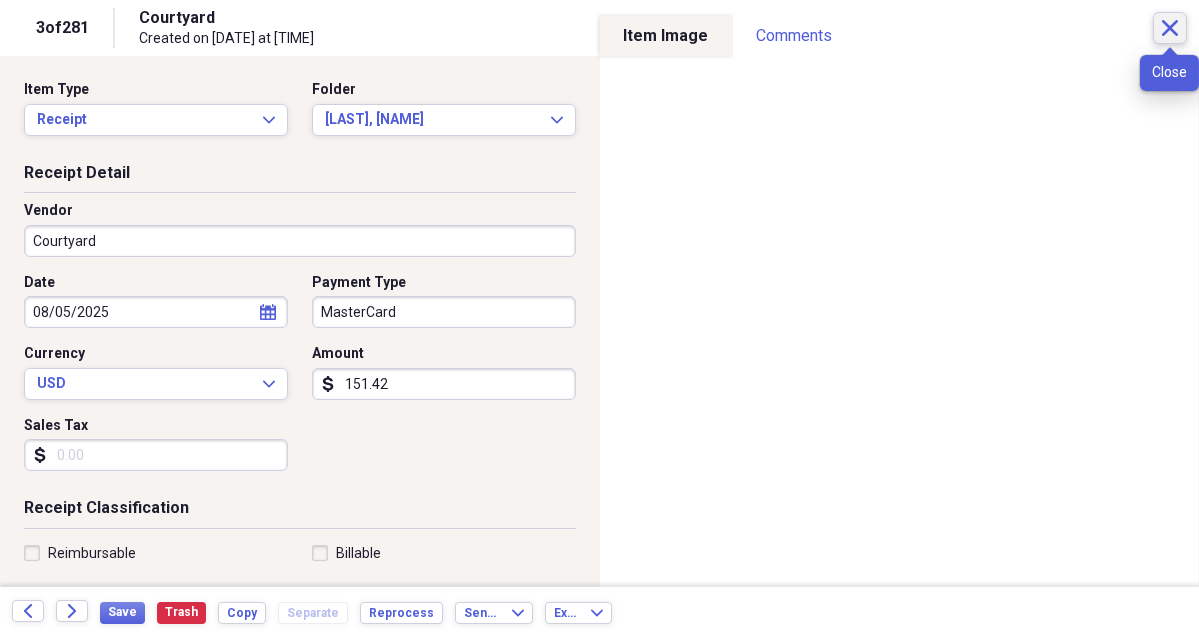 click on "Close" 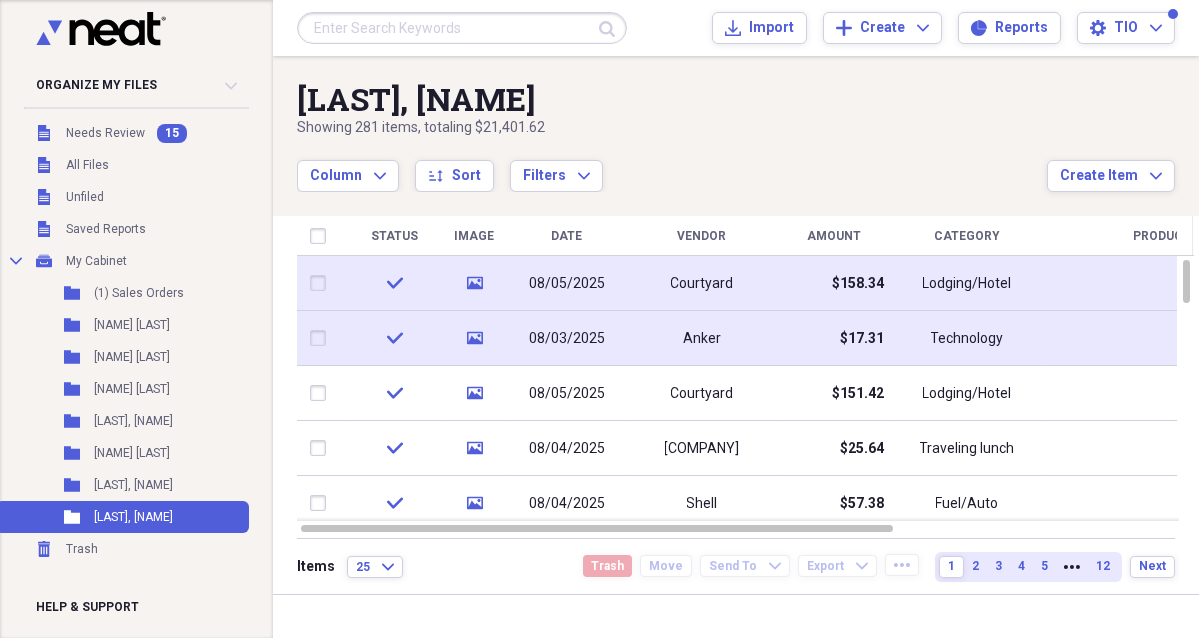 click on "08/05/2025" at bounding box center (567, 284) 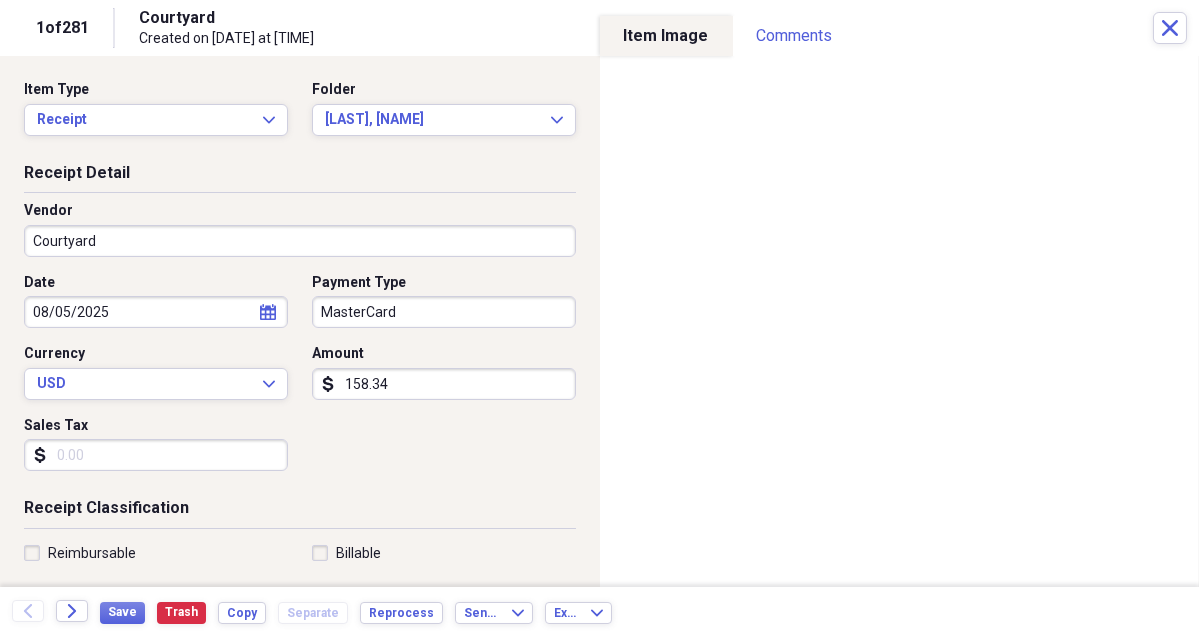 click on "Organize My Files 15 Collapse Unfiled Needs Review 15 Unfiled All Files Unfiled Unfiled Unfiled Saved Reports Collapse My Cabinet My Cabinet Add Folder Folder (1) Sales Orders Add Folder Folder [LAST], [NAME] Add Folder Folder [LAST], [NAME] Add Folder Folder [LAST], [NAME] Add Folder Folder [LAST], [NAME] Add Folder Folder [LAST], [NAME] Add Folder Folder [LAST], [NAME] Add Folder Trash Trash Help & Support Submit Import Import Add Create Expand Reports Reports Settings TIO Expand [LAST], [NAME] Showing 281 items , totaling $21,401.62 Column Expand sort Sort Filters  Expand Create Item Expand Status Image Date Vendor Amount Category Product Source Billable Reimbursable check media 08/05/2025 Courtyard $158.34 Lodging/Hotel Mobile check media 08/03/2025 Anker $17.31 Technology Mobile check media 08/05/2025 Courtyard $151.42 Lodging/Hotel Mobile check media 08/04/2025 Baytown seafood $25.64 Traveling lunch Mobile check media 08/04/2025 Shell $57.38 Fuel/Auto Mobile check media 08/04/2025" at bounding box center [599, 319] 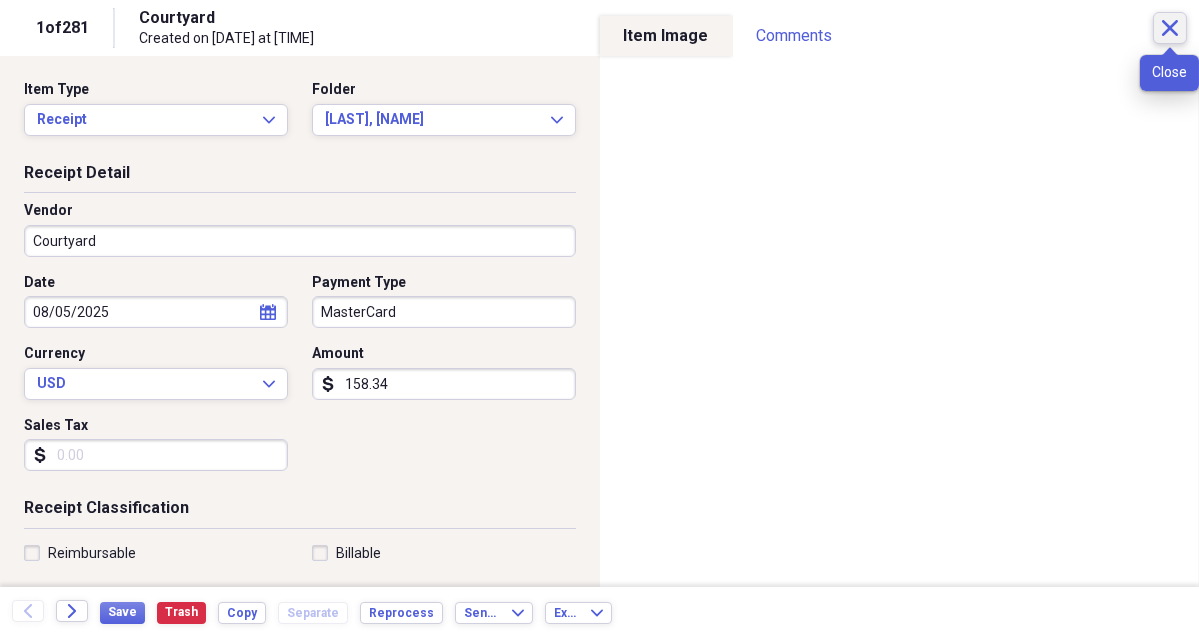 click on "Close" 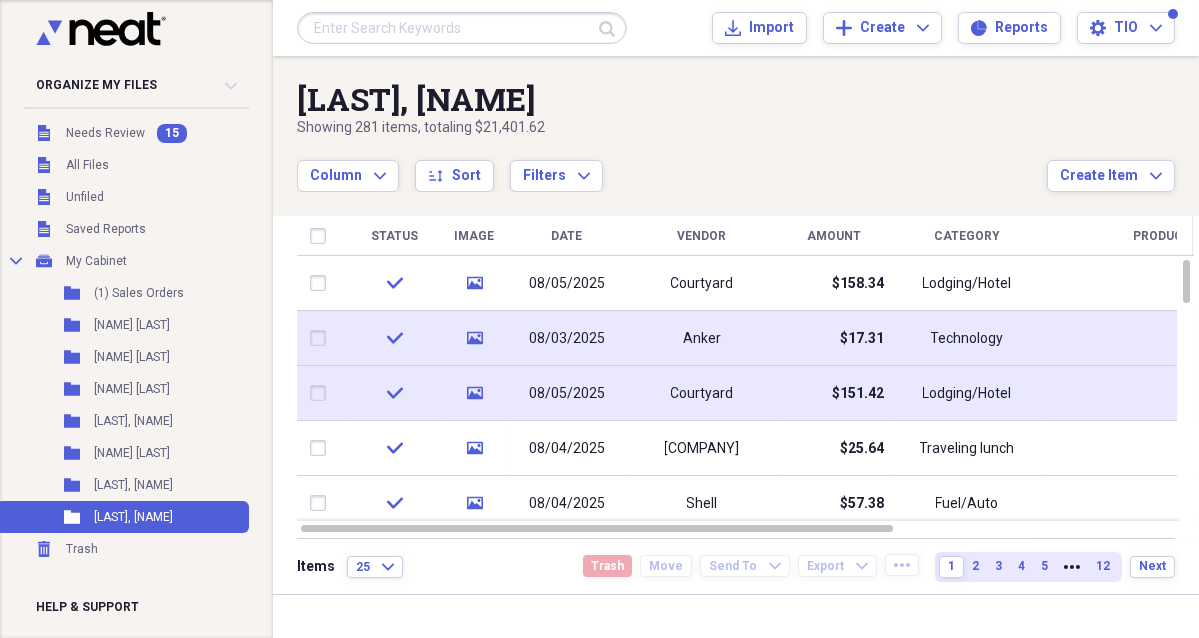 click on "08/05/2025" at bounding box center (567, 394) 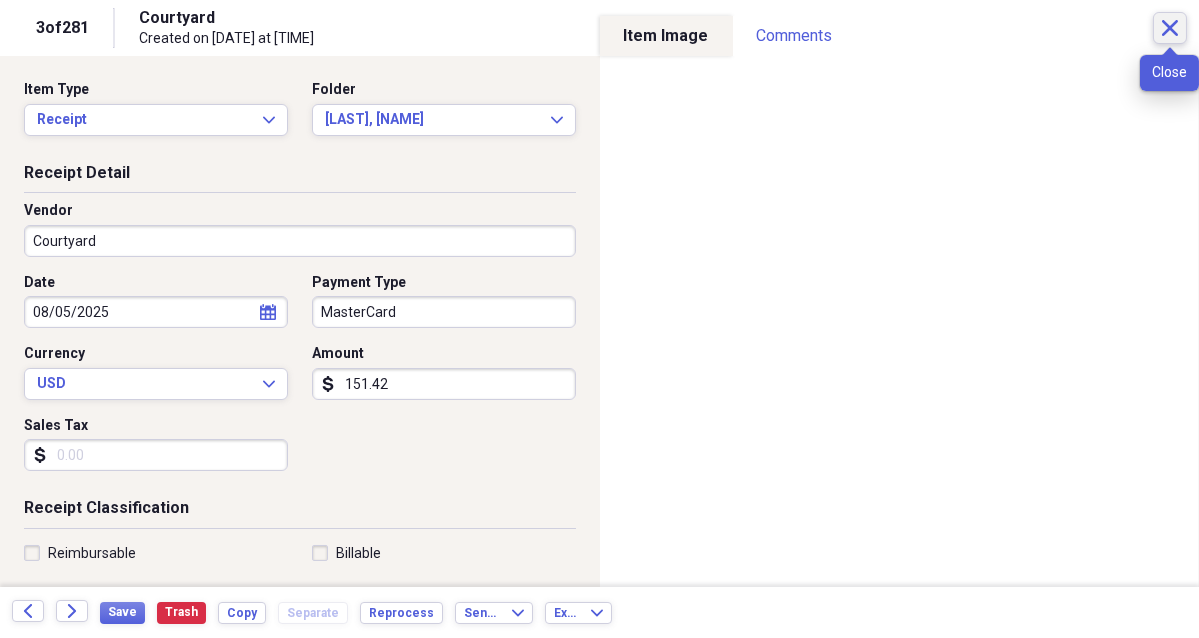 click on "Close" 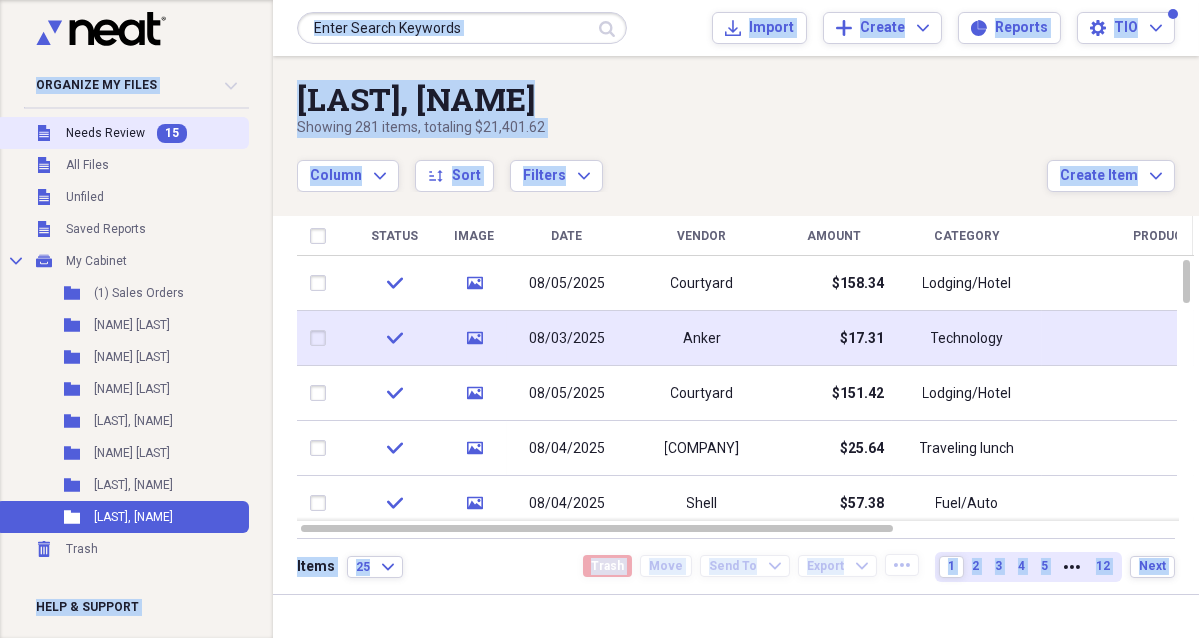 click on "Unfiled Needs Review 15" at bounding box center [122, 133] 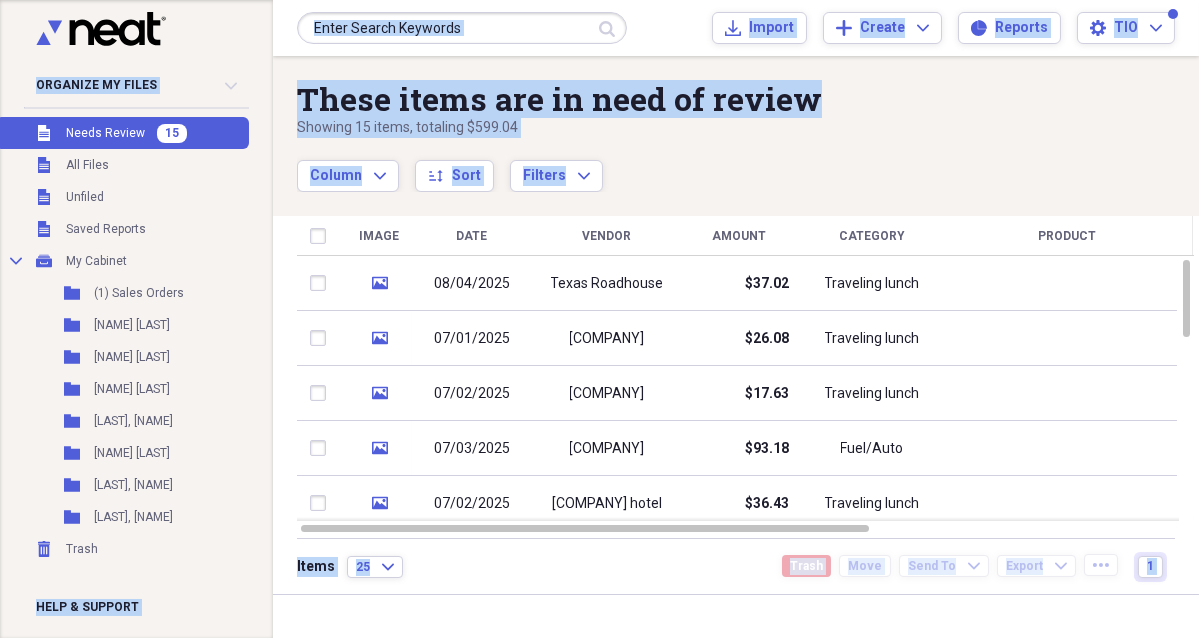 click on "Needs Review" at bounding box center [105, 133] 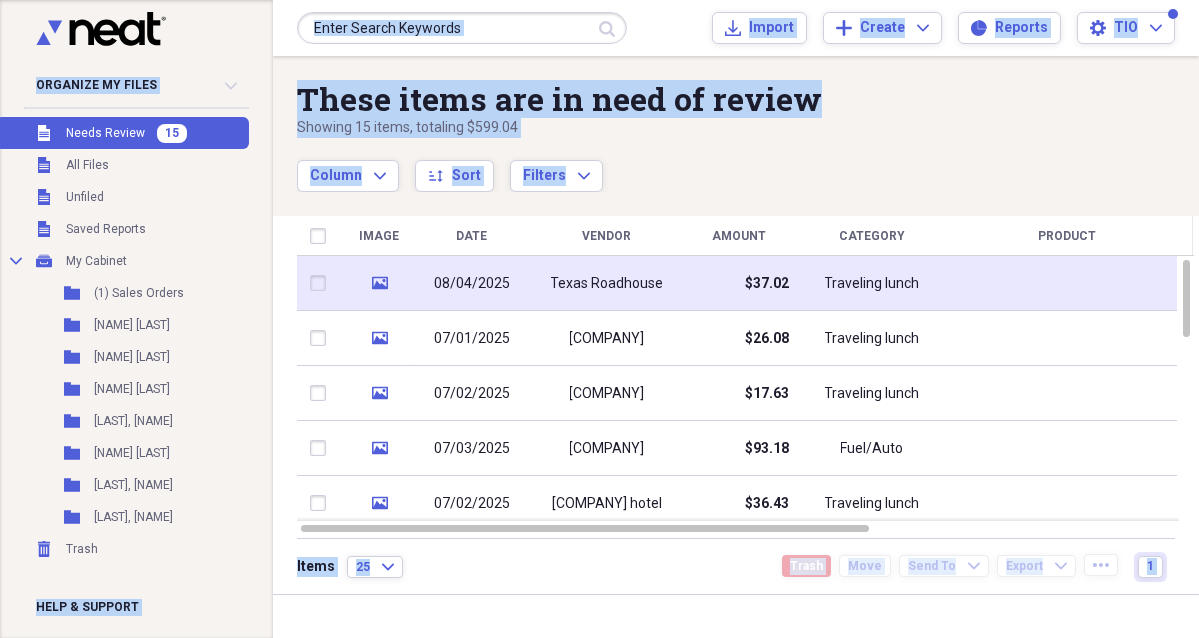click on "08/04/2025" at bounding box center (472, 284) 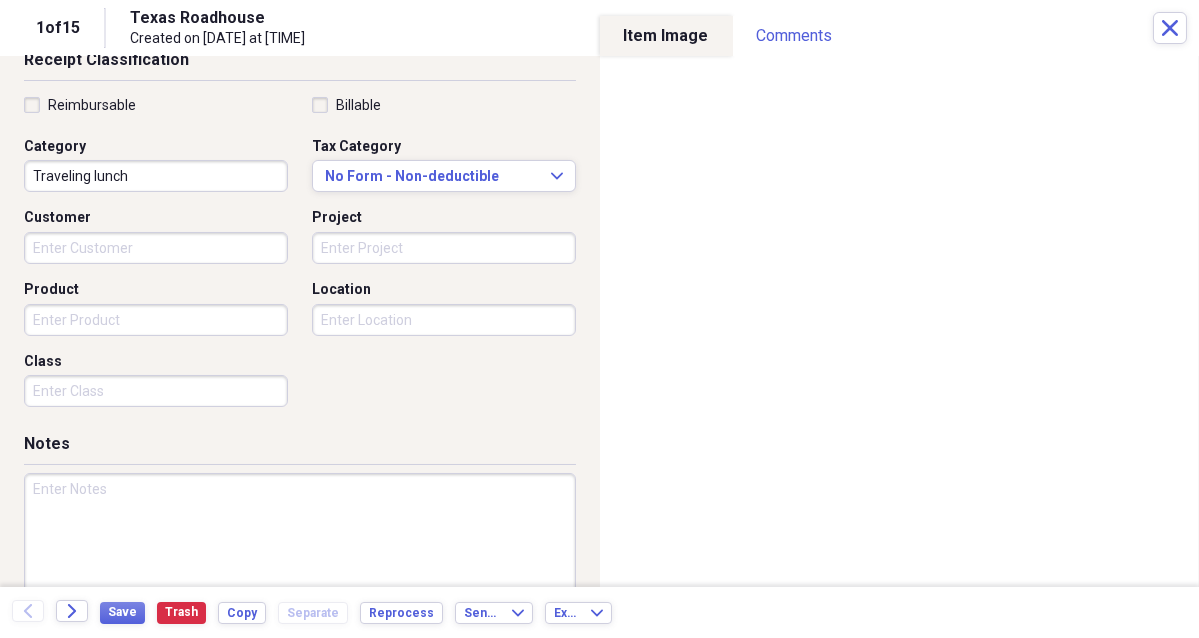 scroll, scrollTop: 488, scrollLeft: 0, axis: vertical 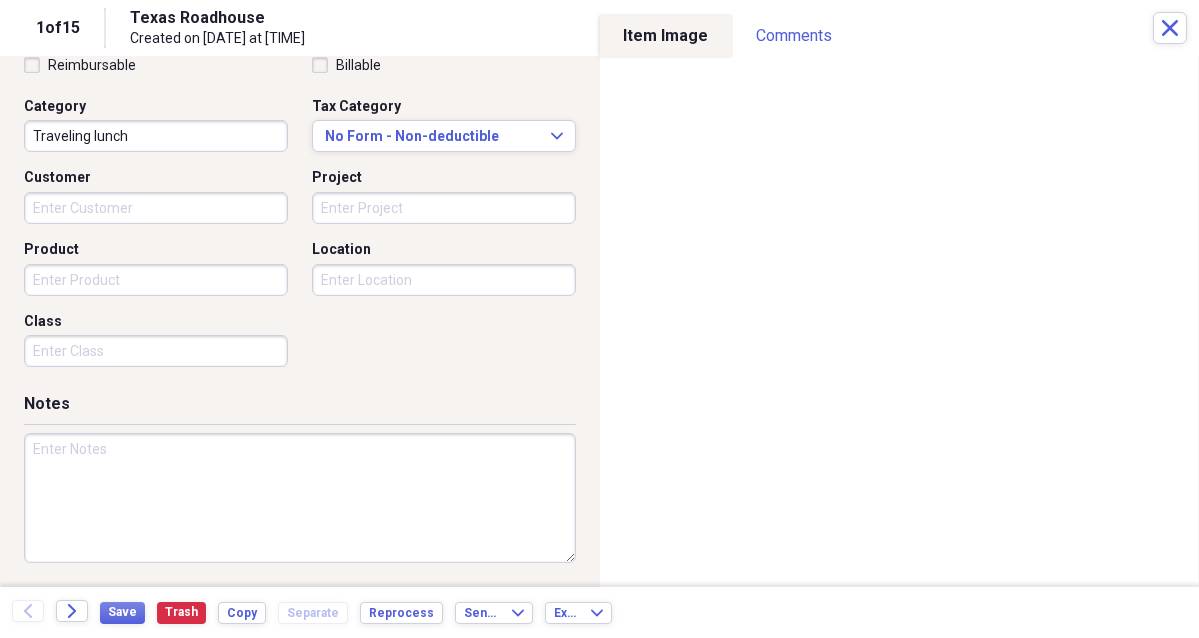 click on "Traveling lunch" at bounding box center [156, 136] 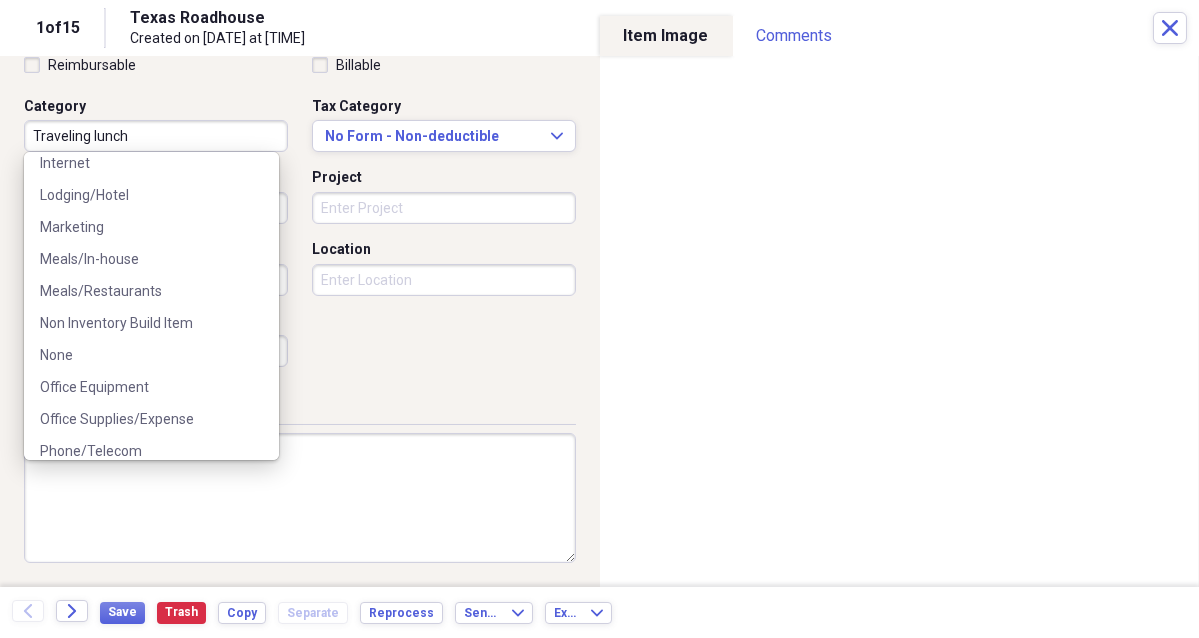 scroll, scrollTop: 499, scrollLeft: 0, axis: vertical 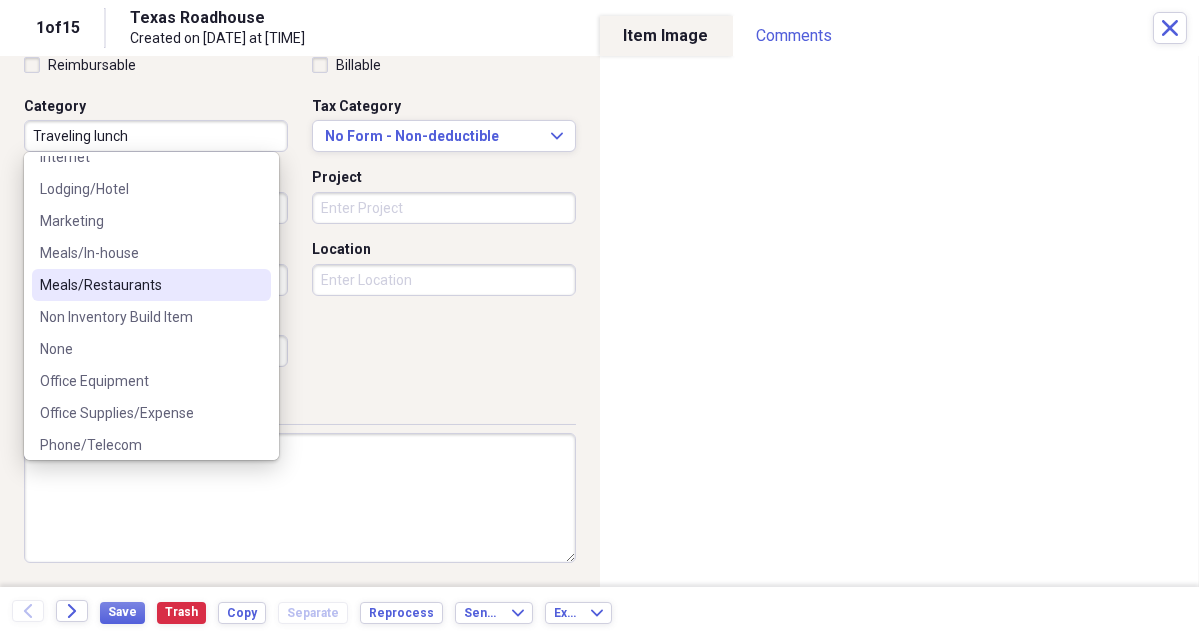 click on "Meals/Restaurants" at bounding box center (139, 285) 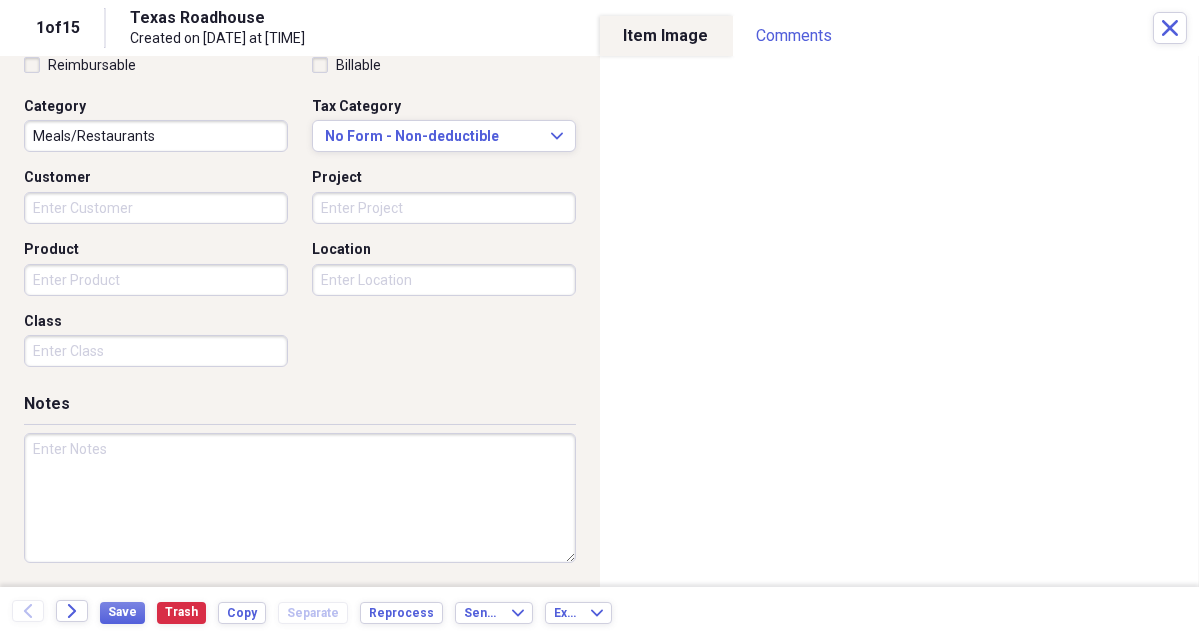 click at bounding box center (300, 498) 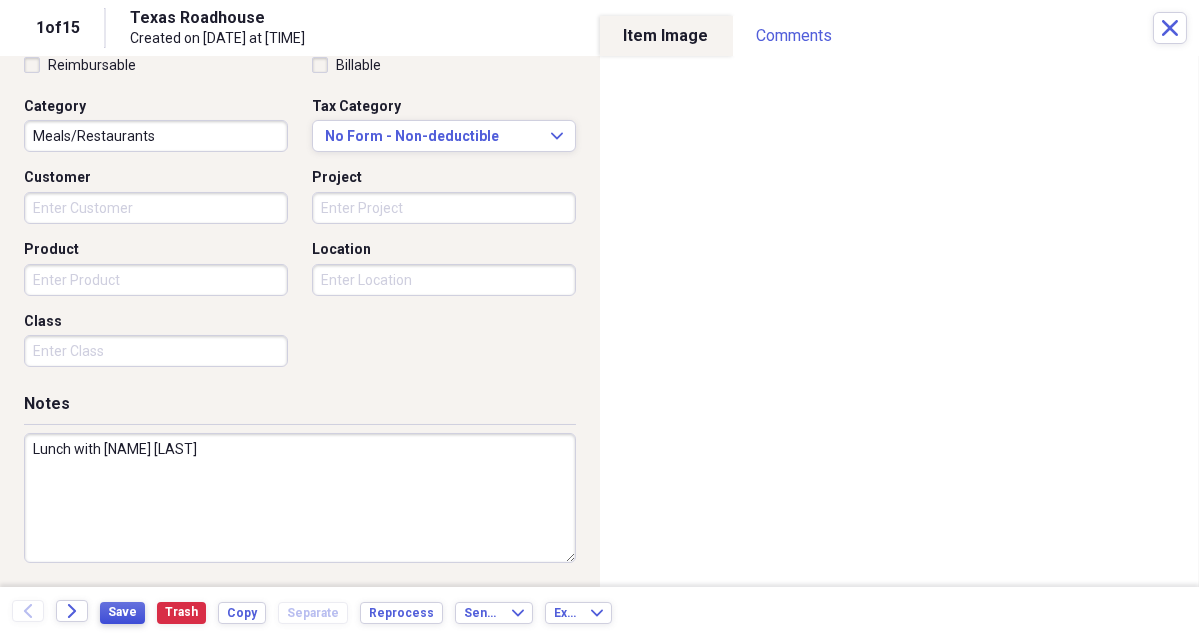 type on "Lunch with [NAME] [LAST]" 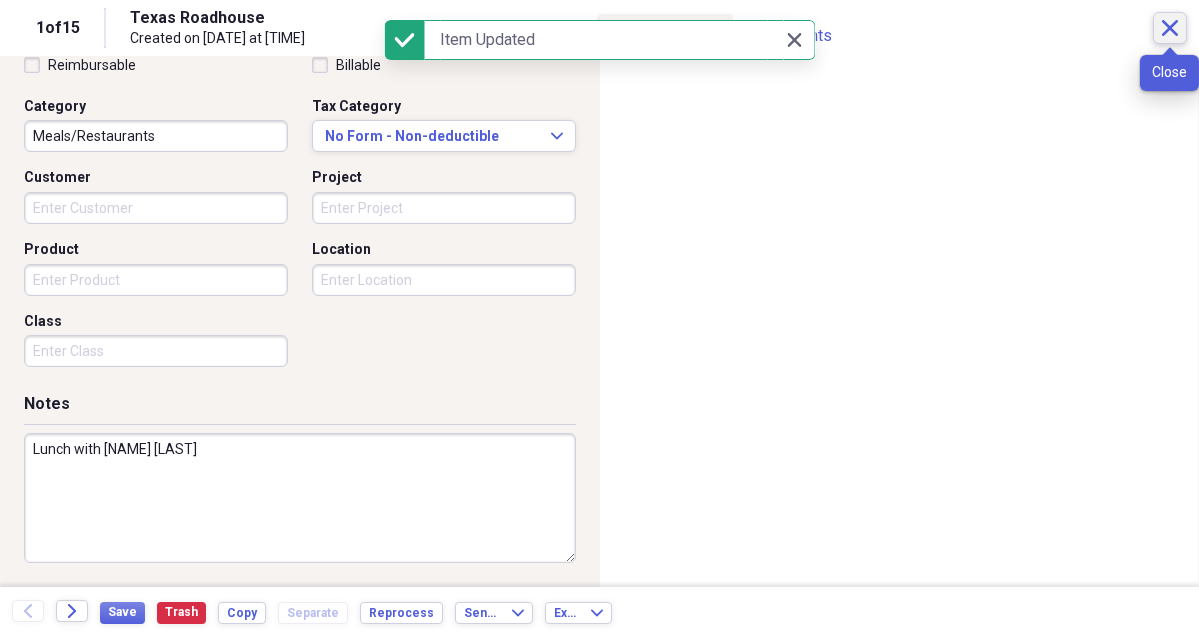 click on "Close" 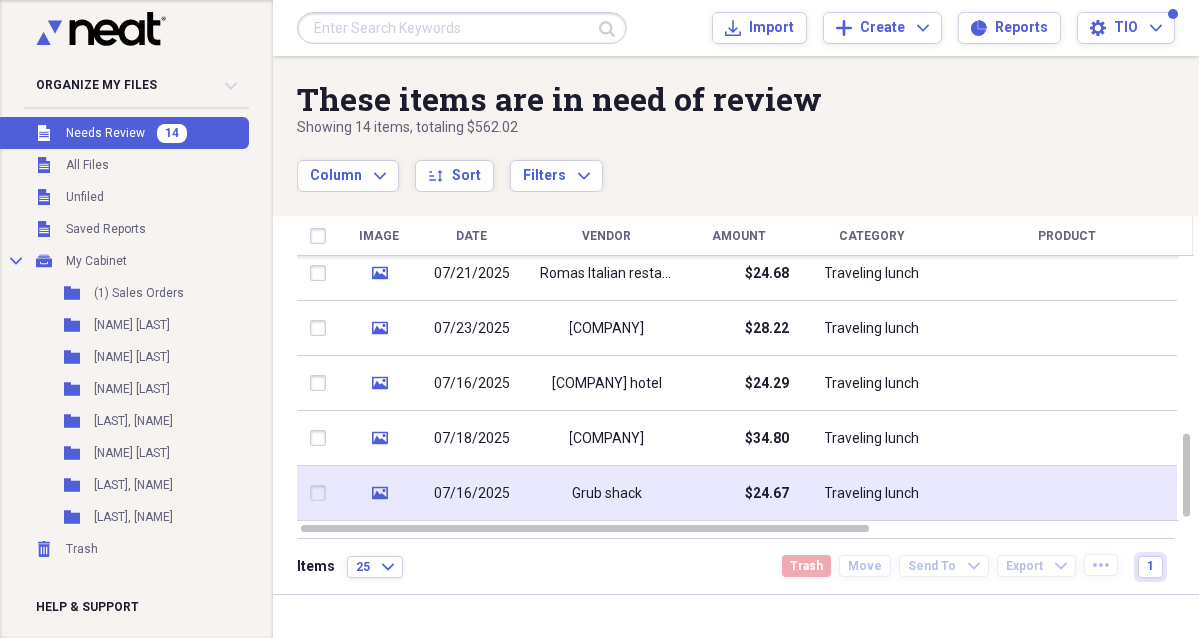 click on "07/16/2025" at bounding box center [472, 494] 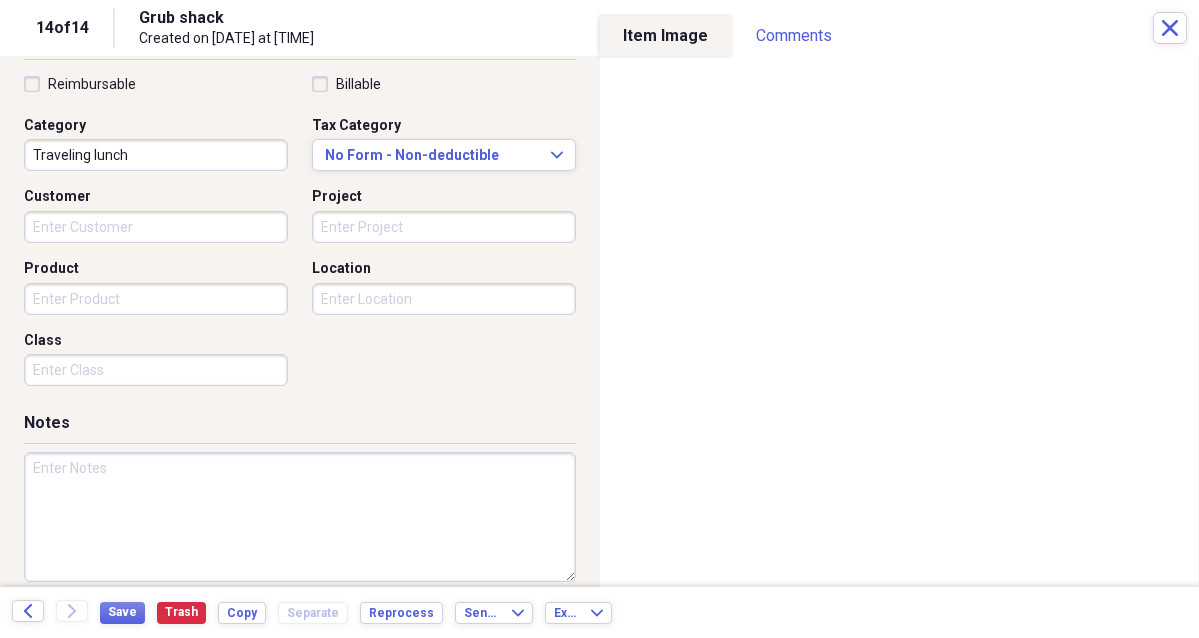 scroll, scrollTop: 488, scrollLeft: 0, axis: vertical 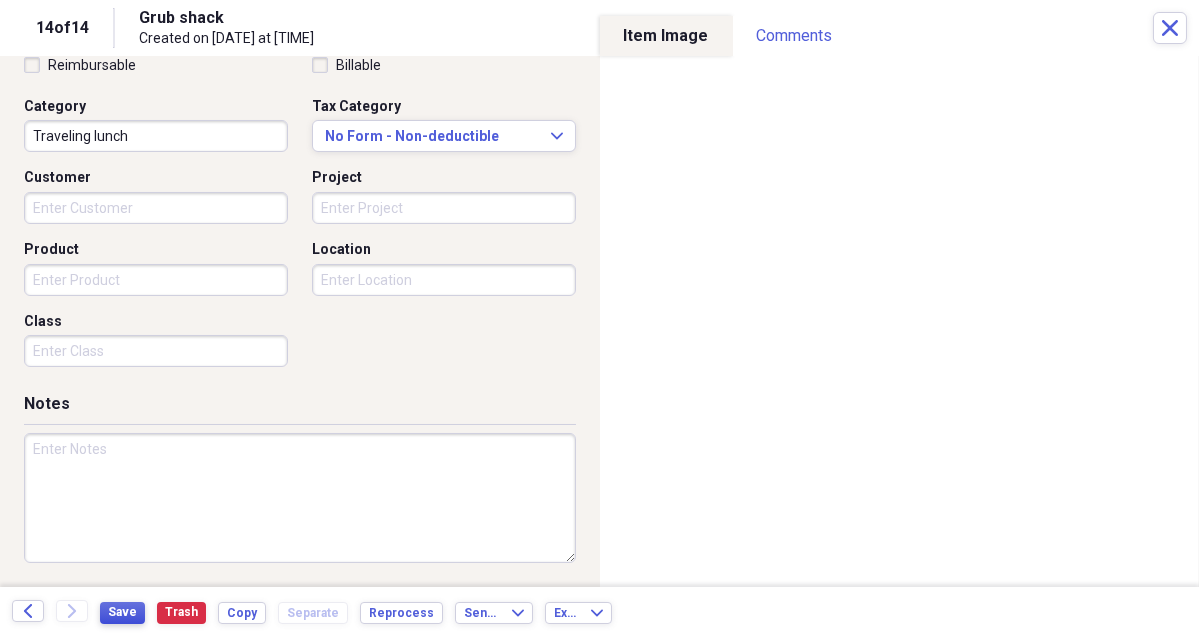 click on "Save" at bounding box center [122, 612] 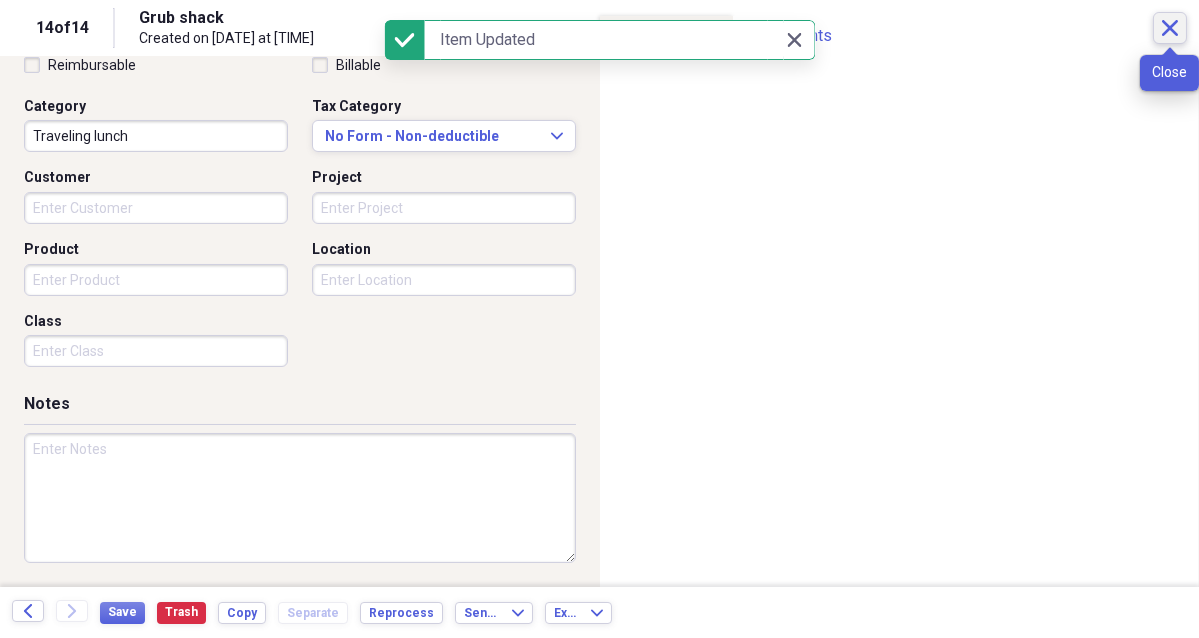 click 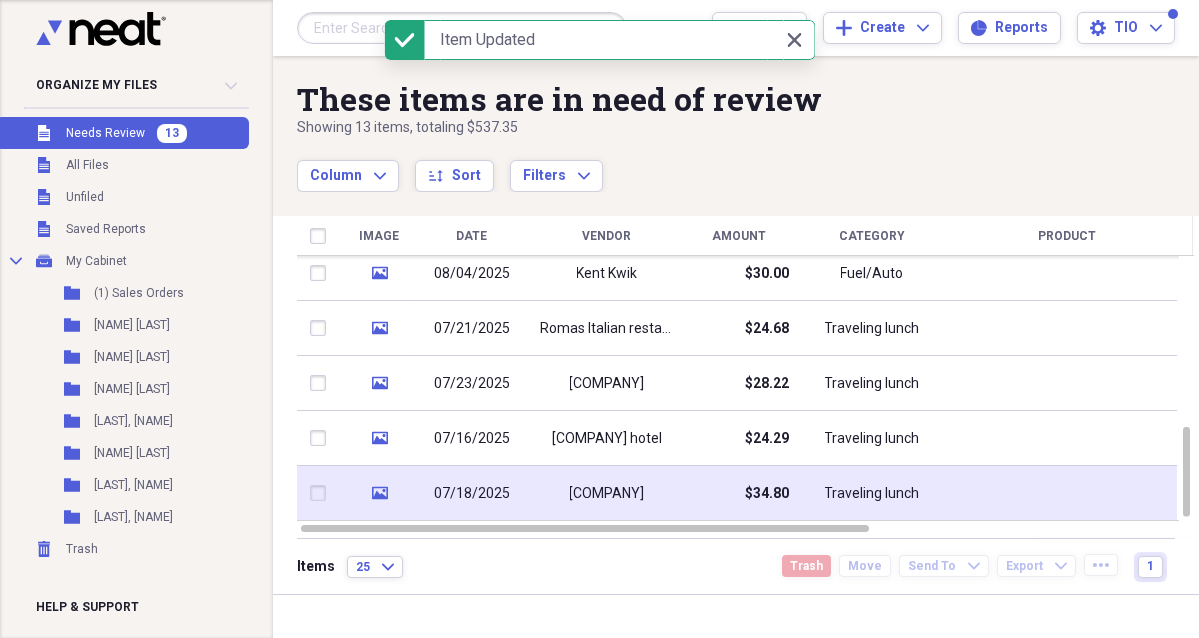 click on "07/18/2025" at bounding box center [472, 494] 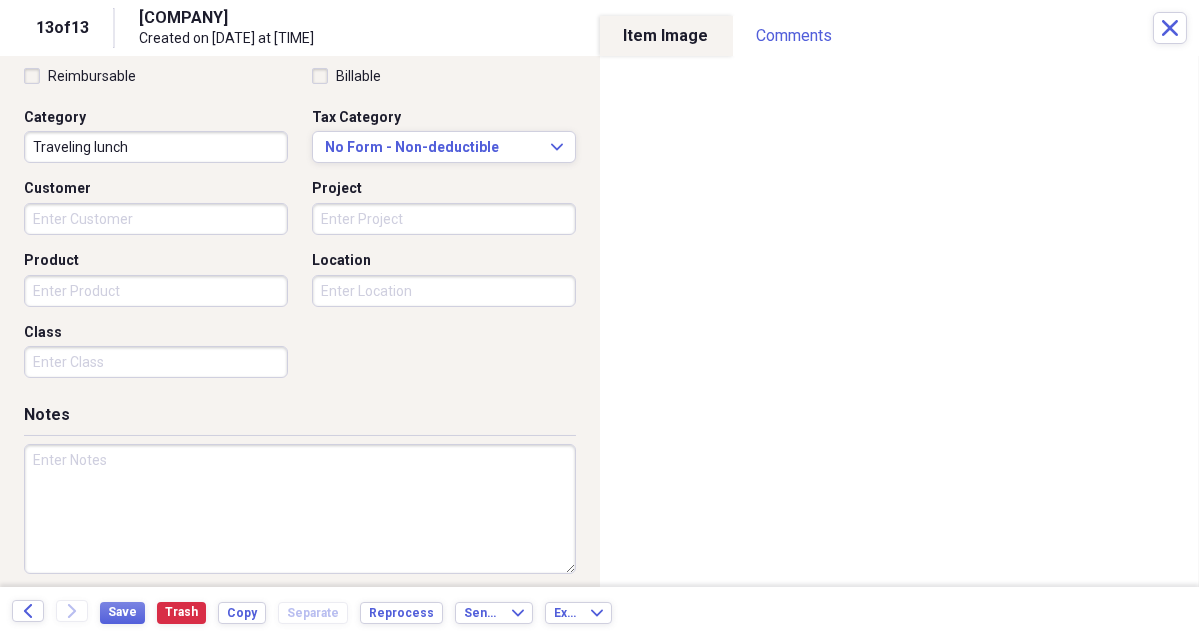 scroll, scrollTop: 488, scrollLeft: 0, axis: vertical 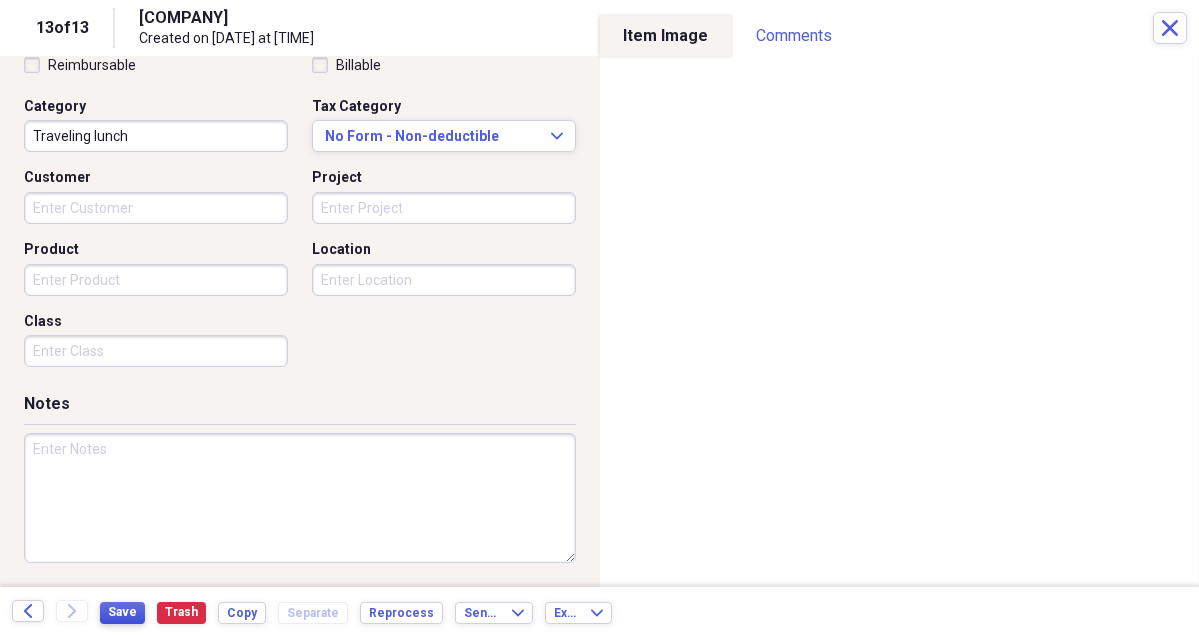 click on "Save" at bounding box center (122, 612) 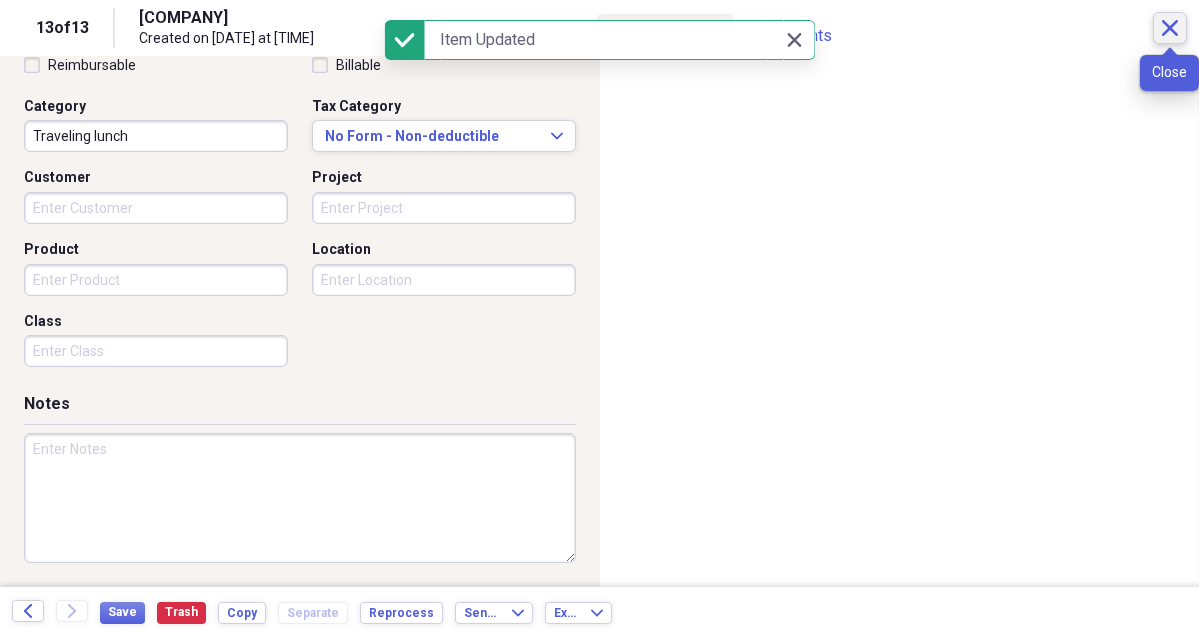 click 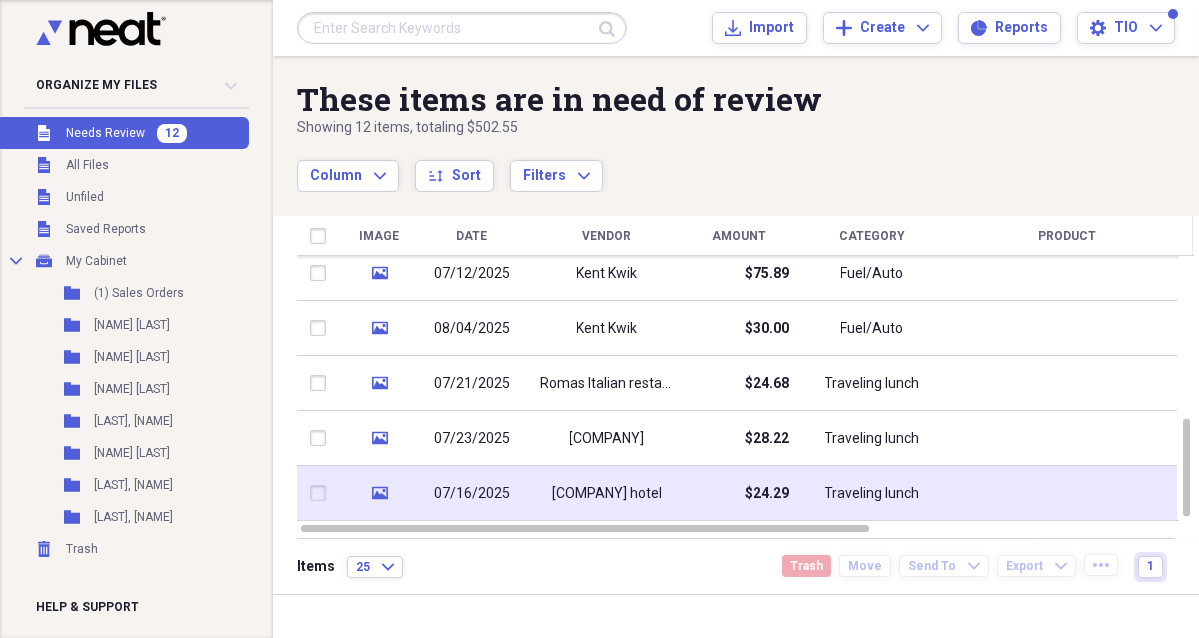 click on "07/16/2025" at bounding box center [472, 494] 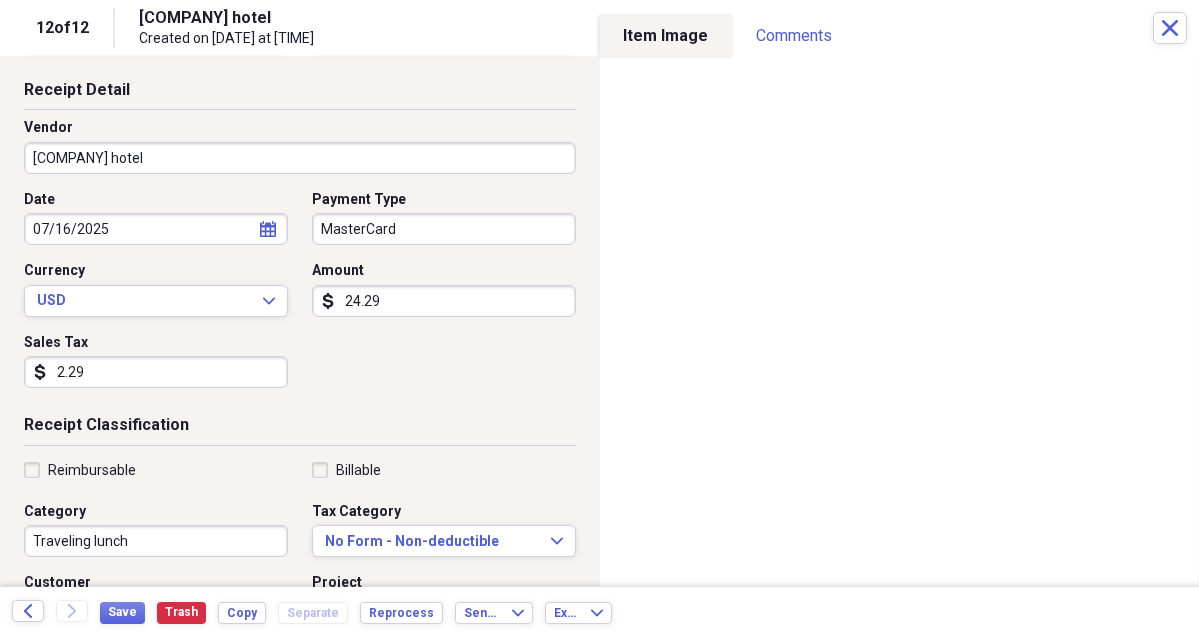 scroll, scrollTop: 300, scrollLeft: 0, axis: vertical 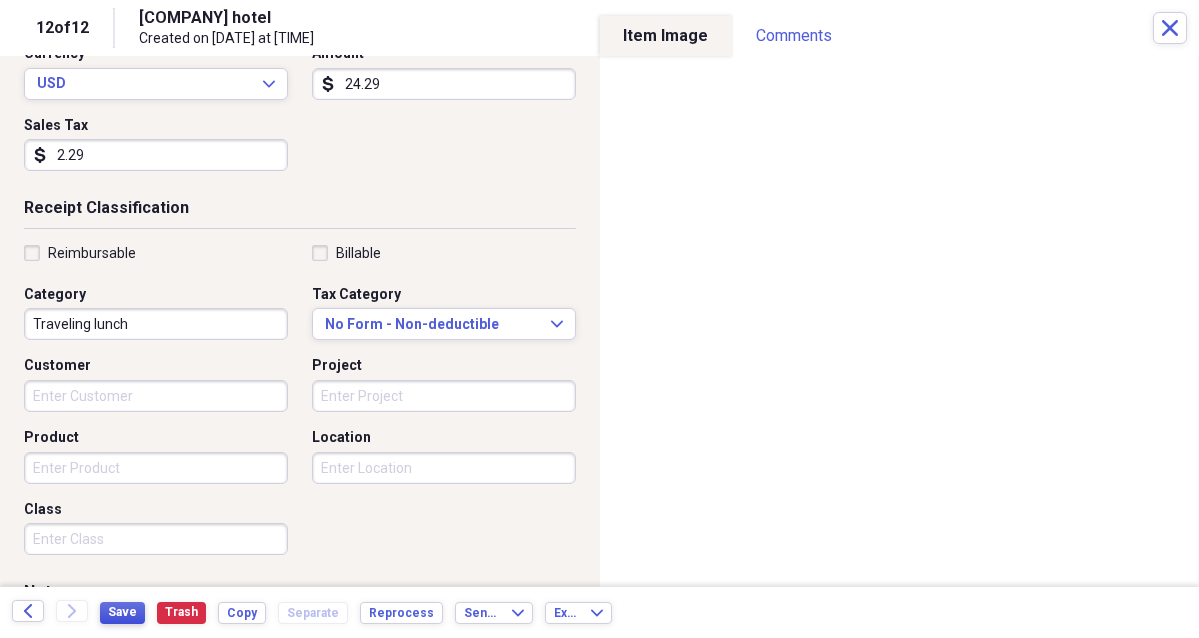 click on "Save" at bounding box center (122, 613) 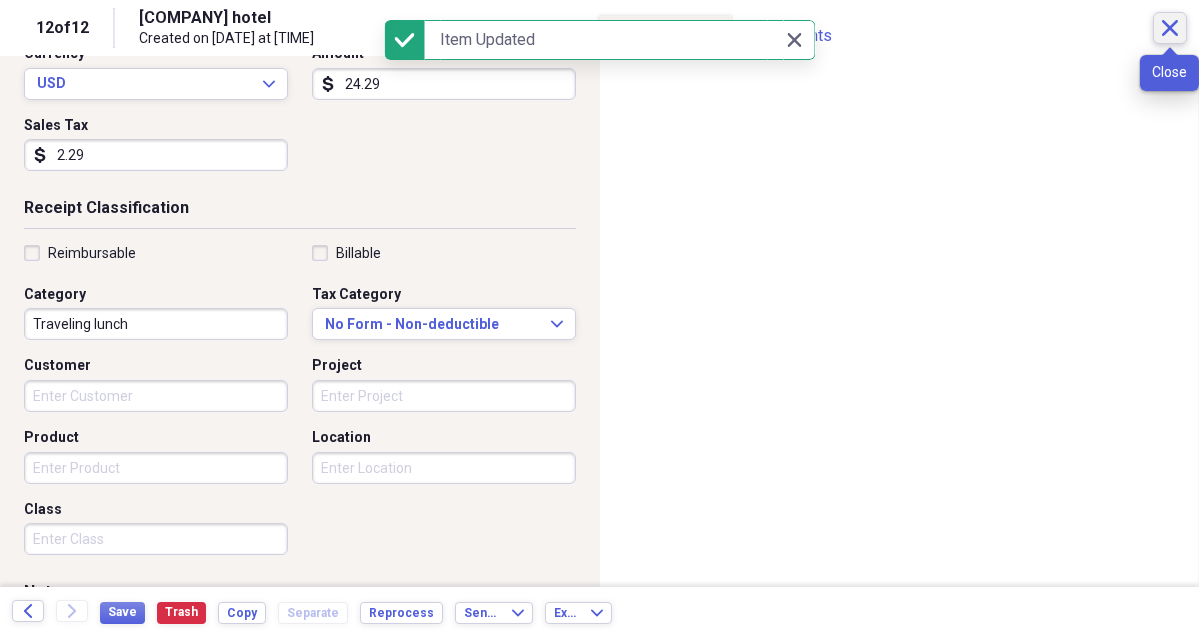 click on "Close" 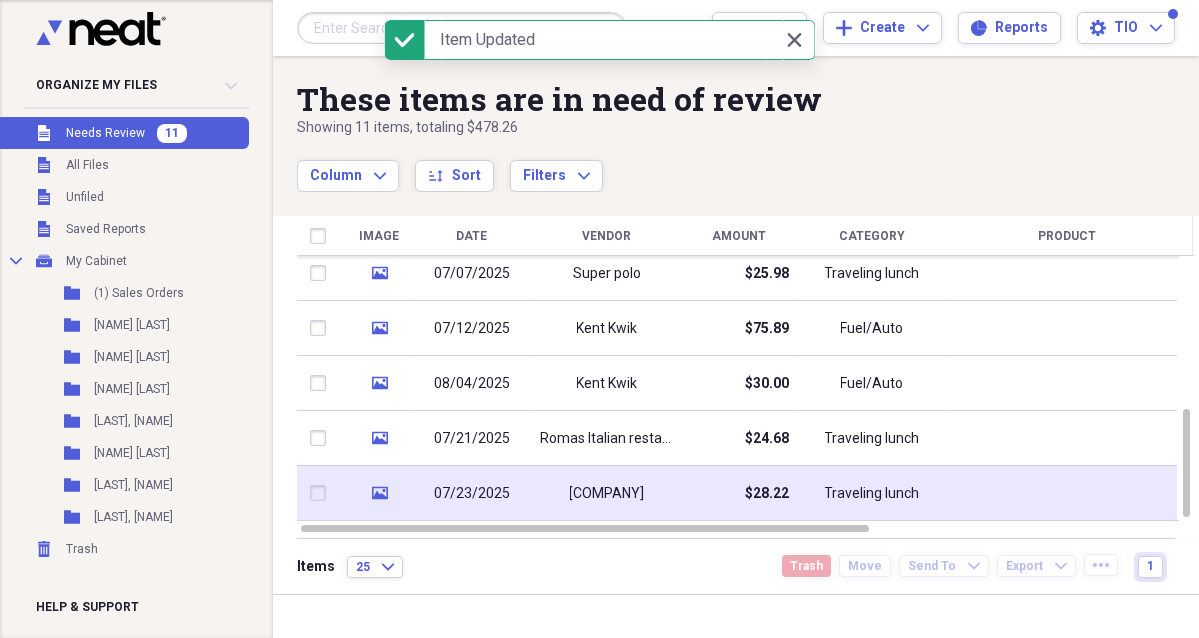 click on "07/23/2025" at bounding box center [472, 494] 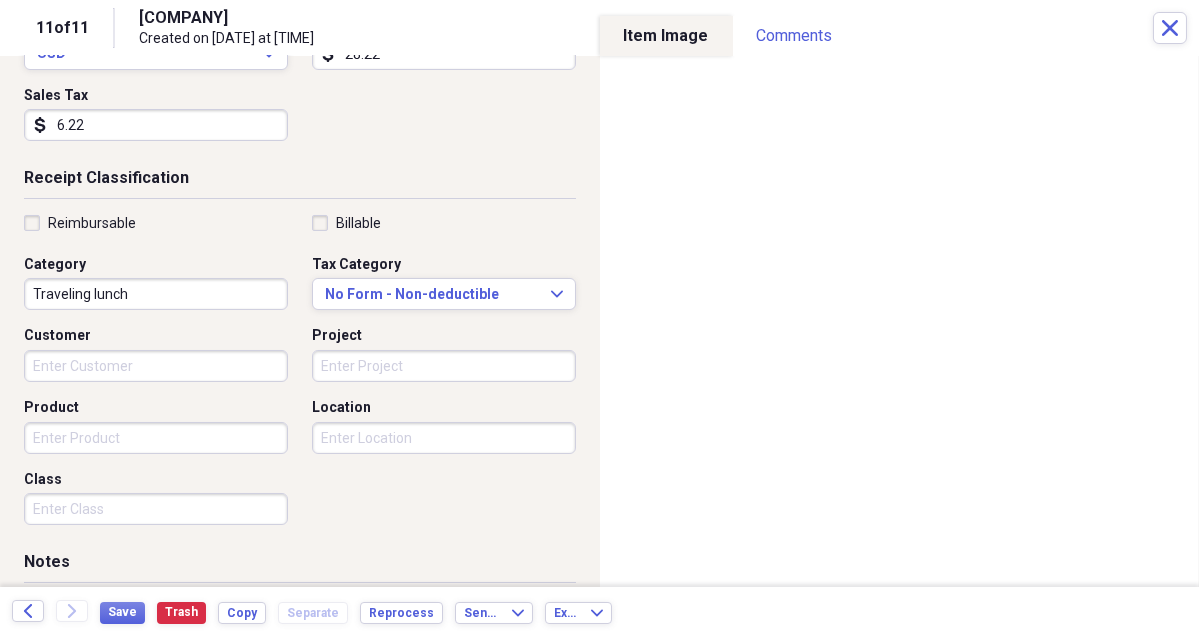 scroll, scrollTop: 400, scrollLeft: 0, axis: vertical 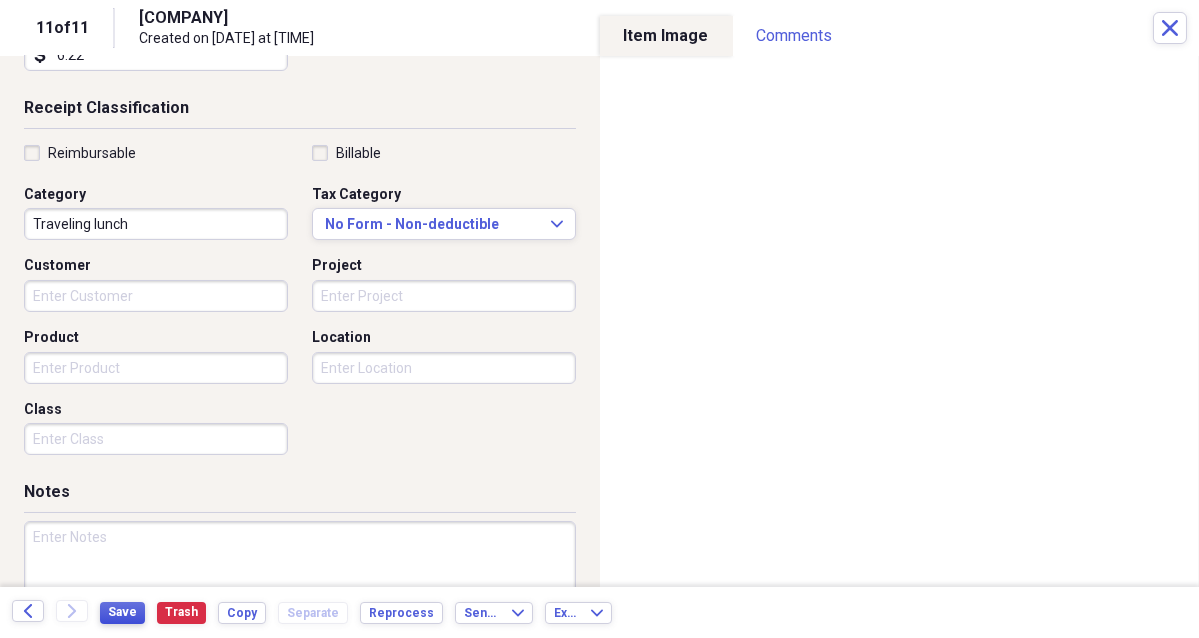 click on "Save" at bounding box center (122, 612) 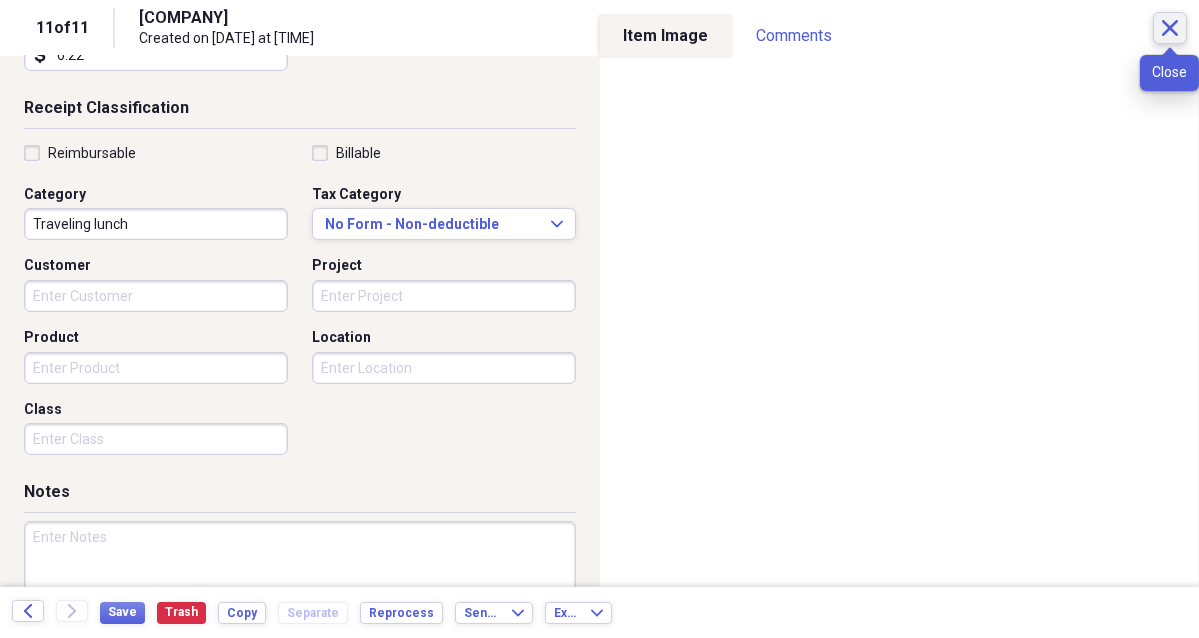 click on "Close" at bounding box center [1170, 28] 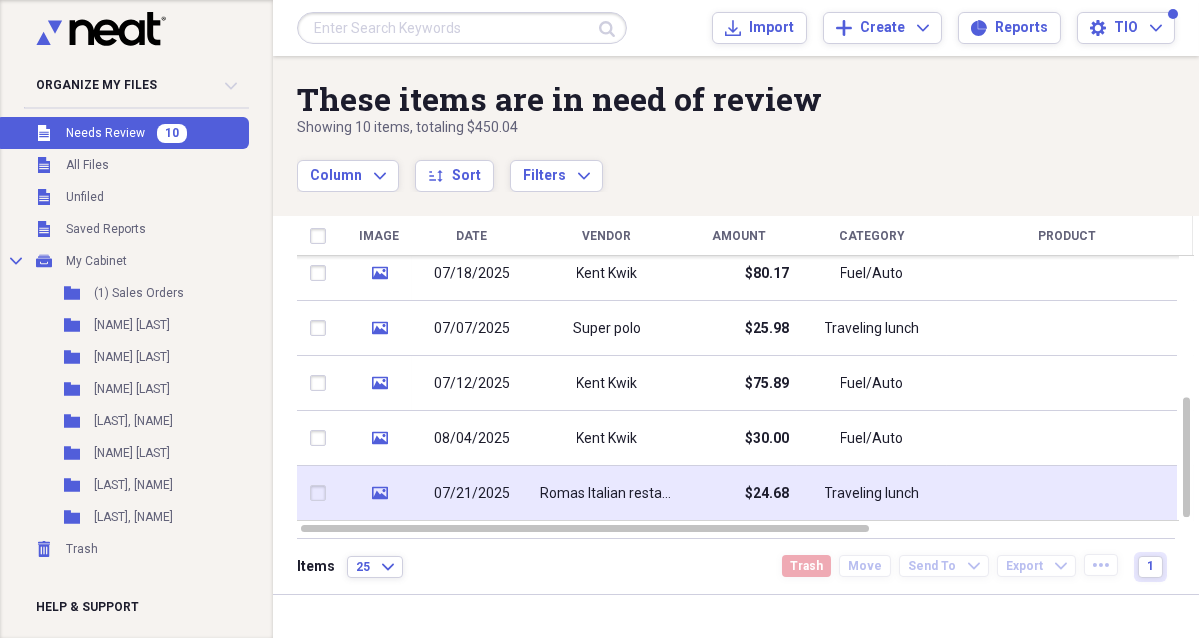 click on "07/21/2025" at bounding box center (472, 494) 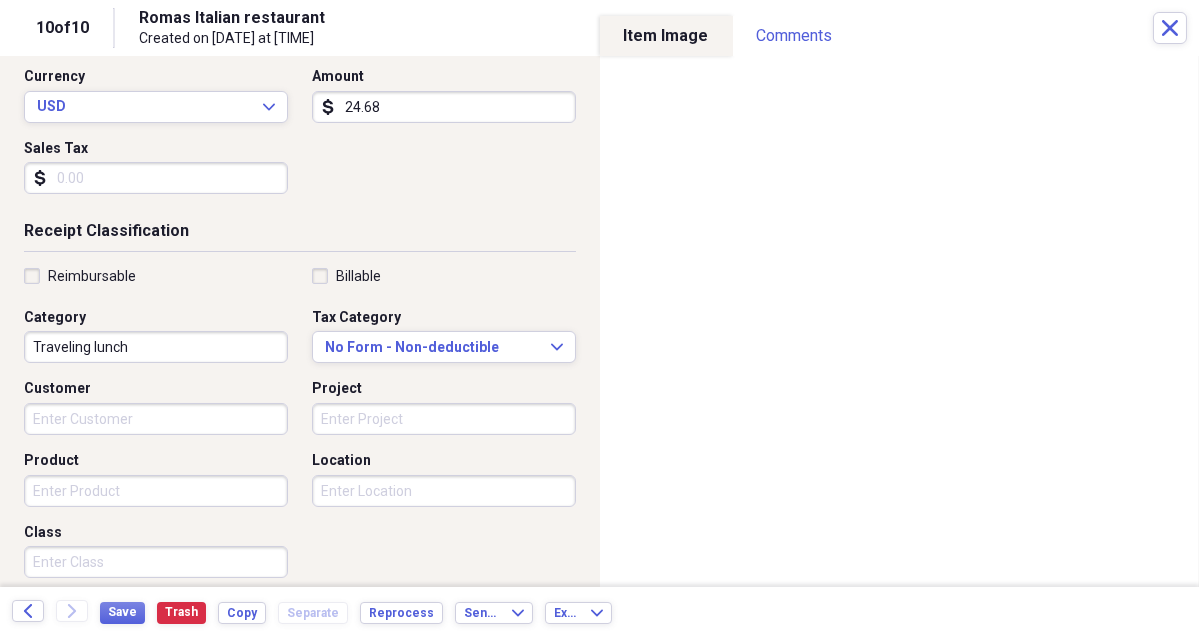 scroll, scrollTop: 300, scrollLeft: 0, axis: vertical 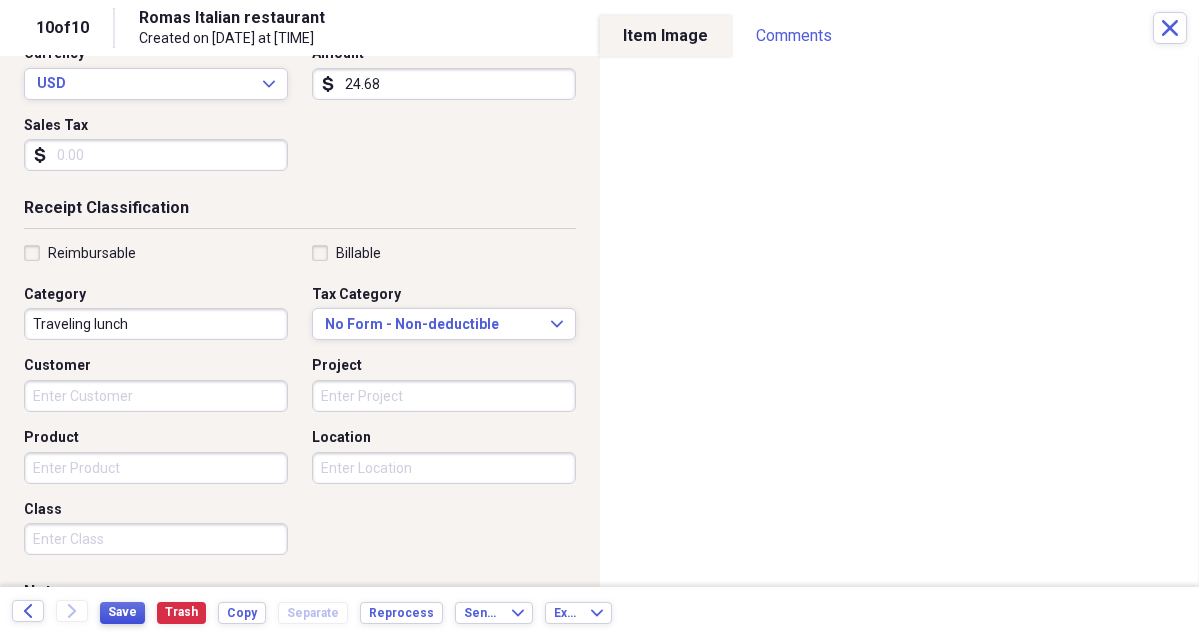 click on "Save" at bounding box center [122, 612] 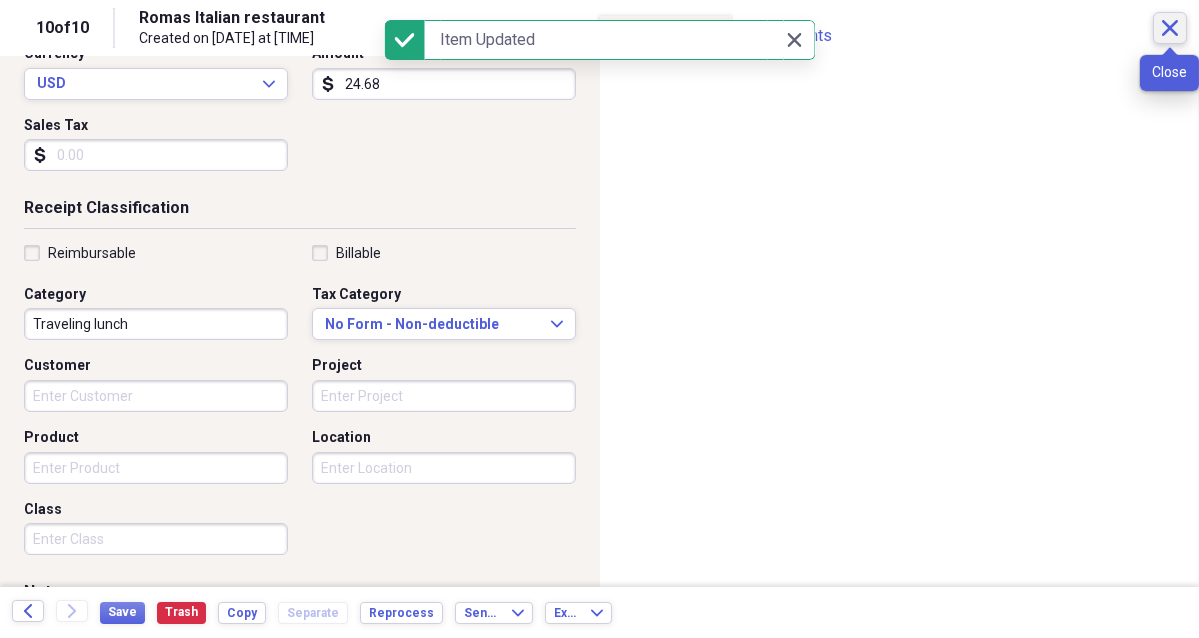 click on "Close" at bounding box center (1170, 28) 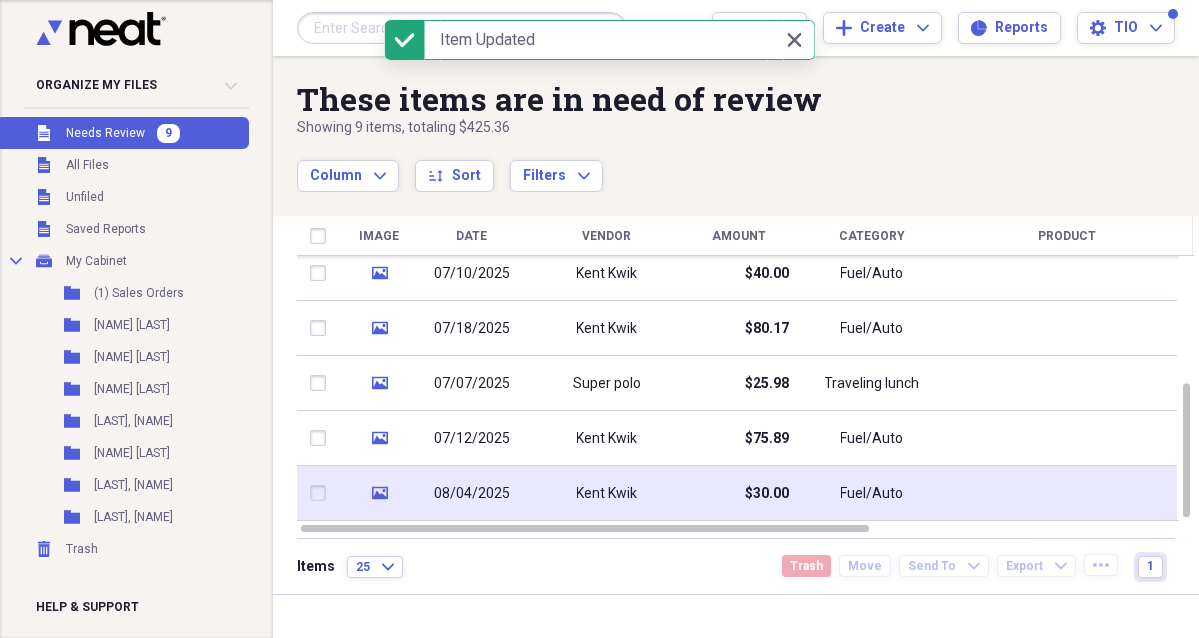 click on "08/04/2025" at bounding box center (472, 494) 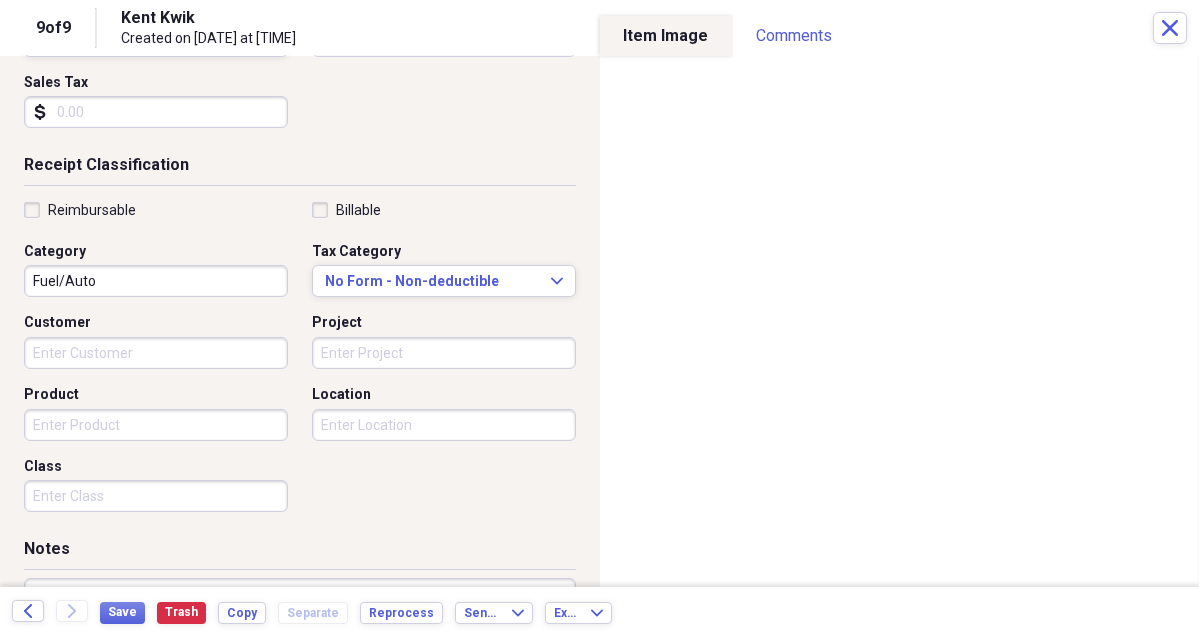 scroll, scrollTop: 488, scrollLeft: 0, axis: vertical 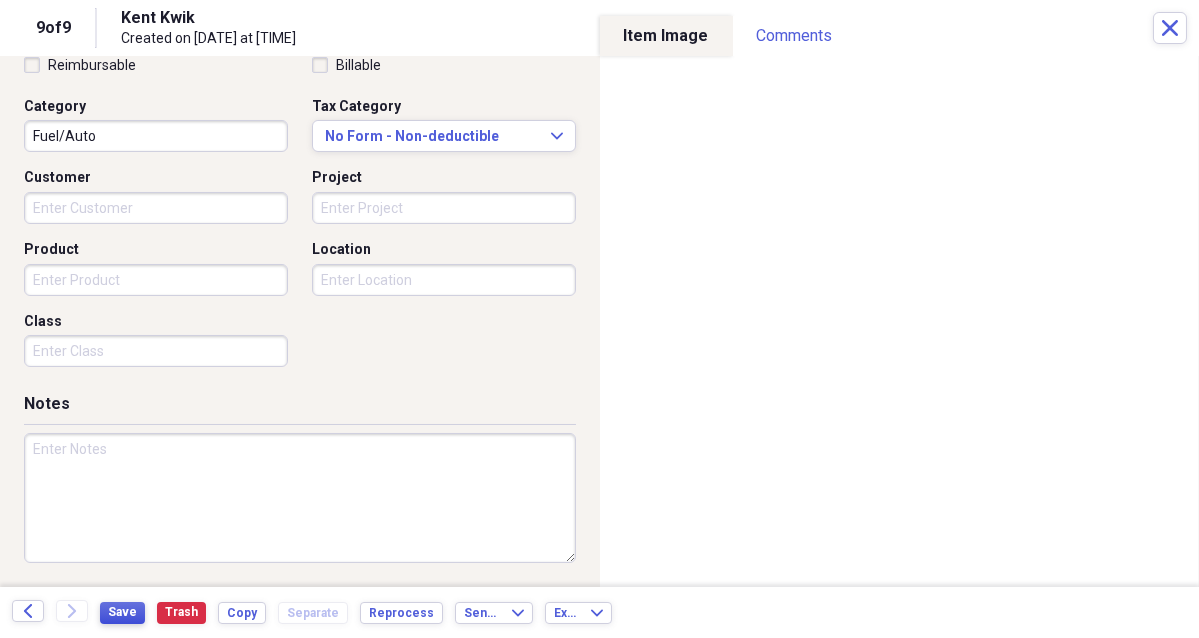 click on "Save" at bounding box center (122, 613) 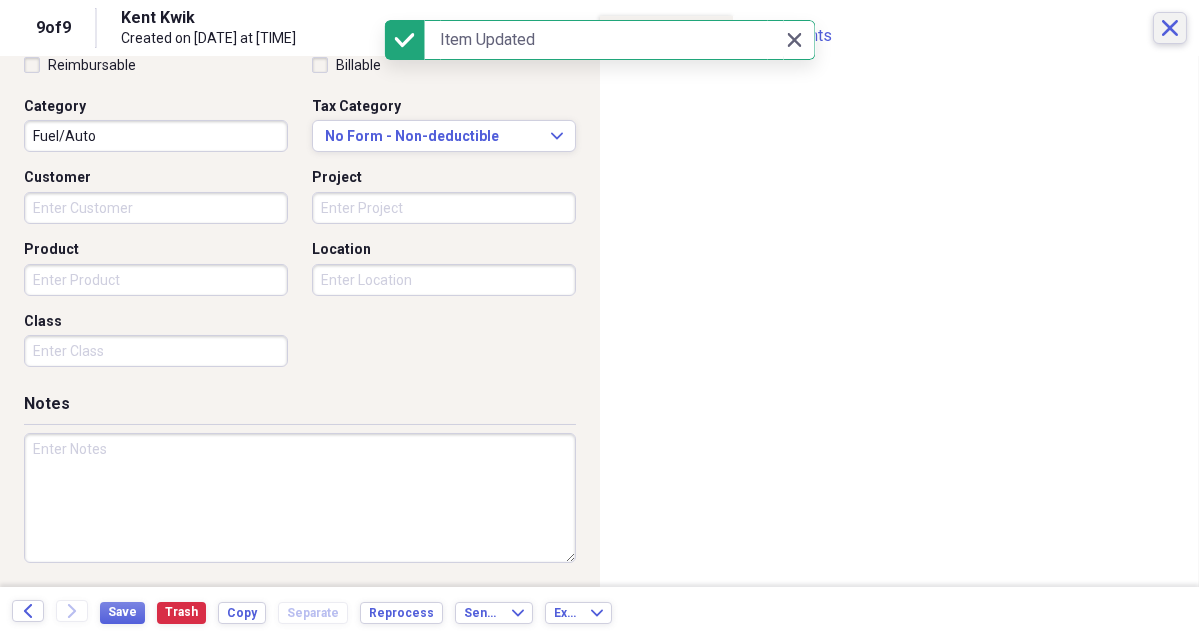 click on "Close" 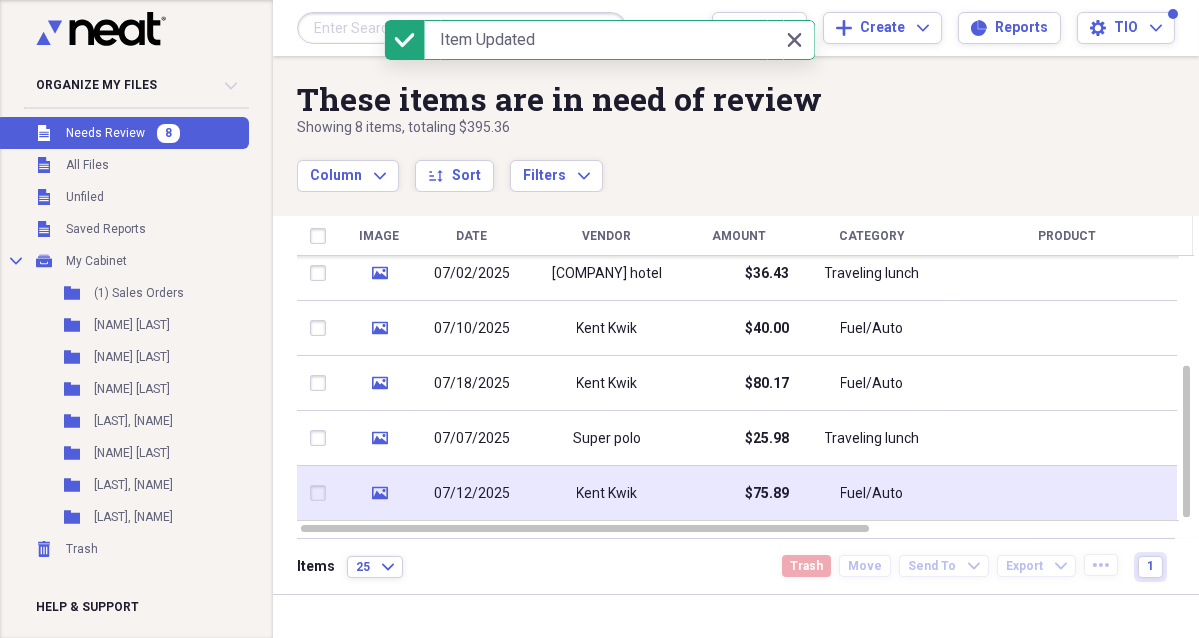 click on "07/12/2025" at bounding box center [472, 494] 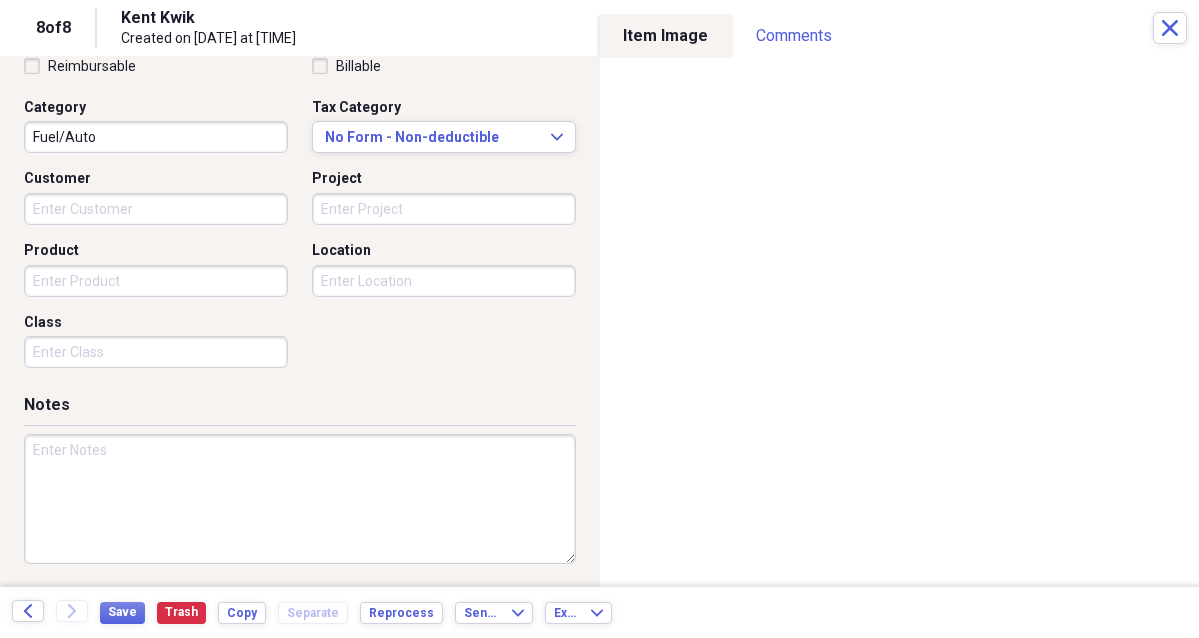 scroll, scrollTop: 488, scrollLeft: 0, axis: vertical 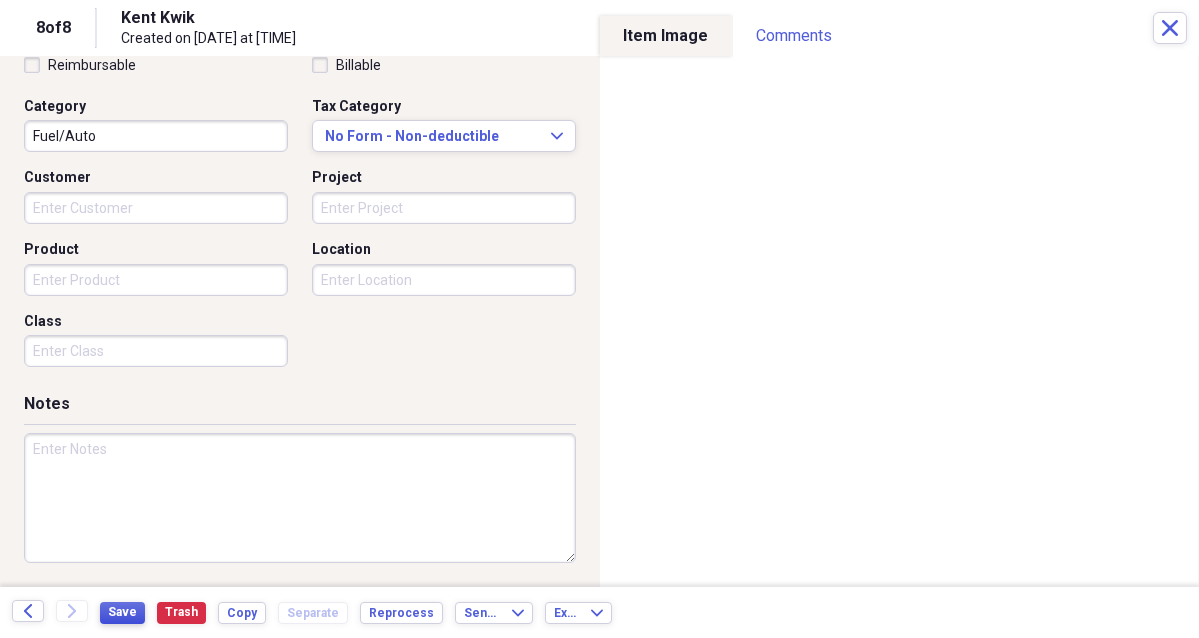 click on "Save" at bounding box center (122, 612) 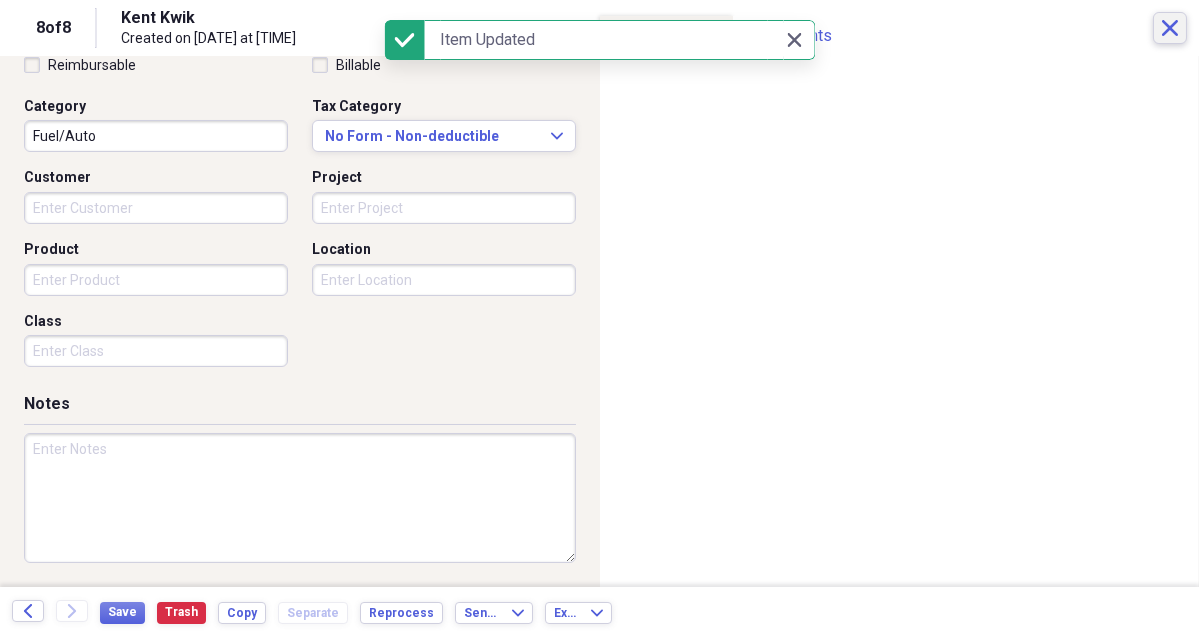 click on "Close" at bounding box center [1170, 28] 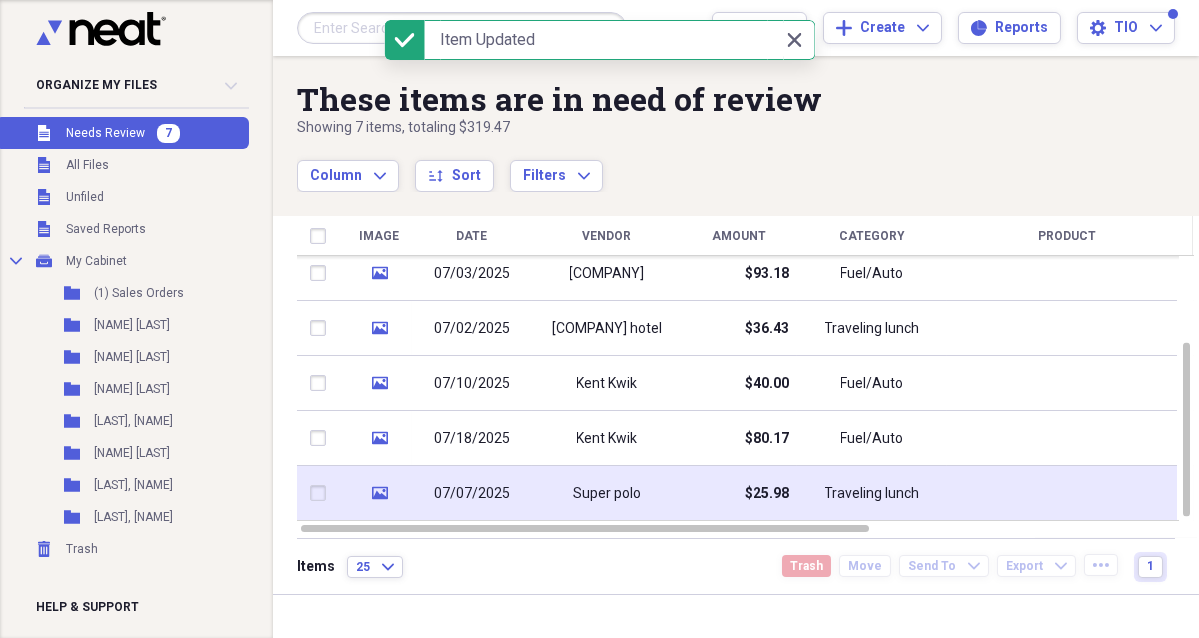 click on "07/07/2025" at bounding box center (472, 494) 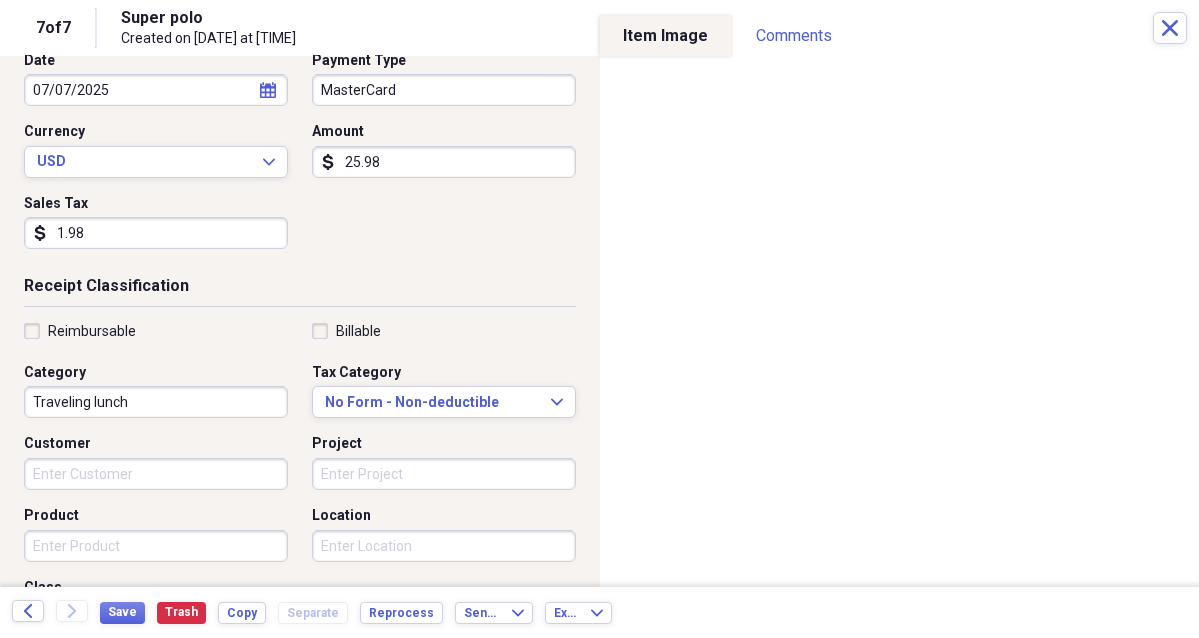 scroll, scrollTop: 488, scrollLeft: 0, axis: vertical 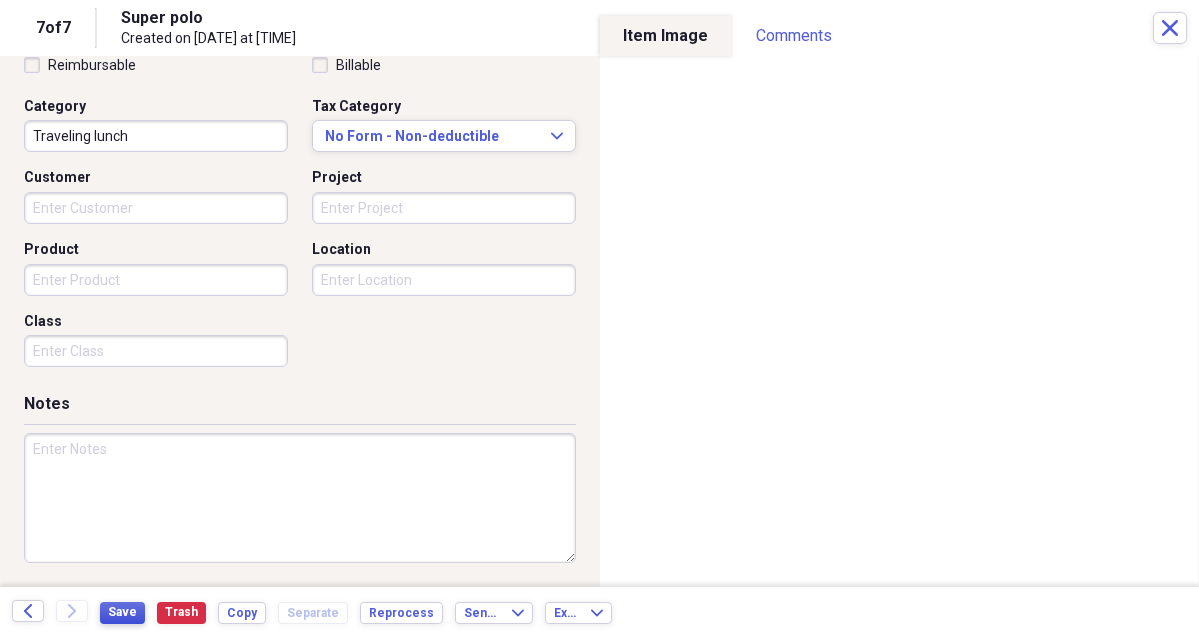 click on "Save" at bounding box center [122, 612] 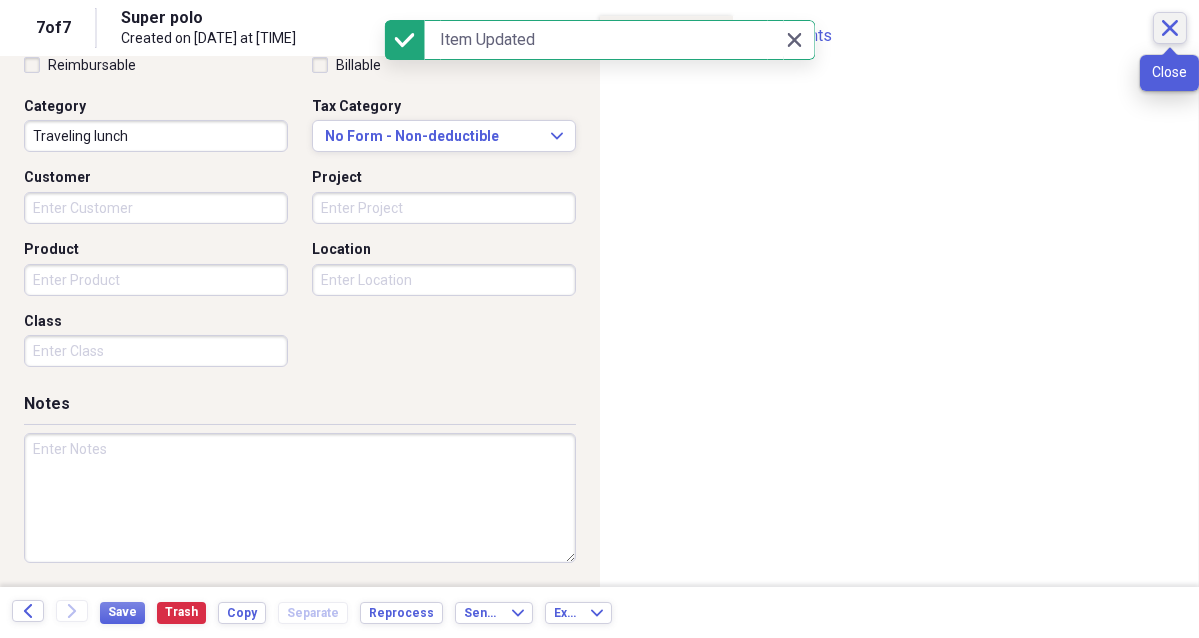 click on "Close" 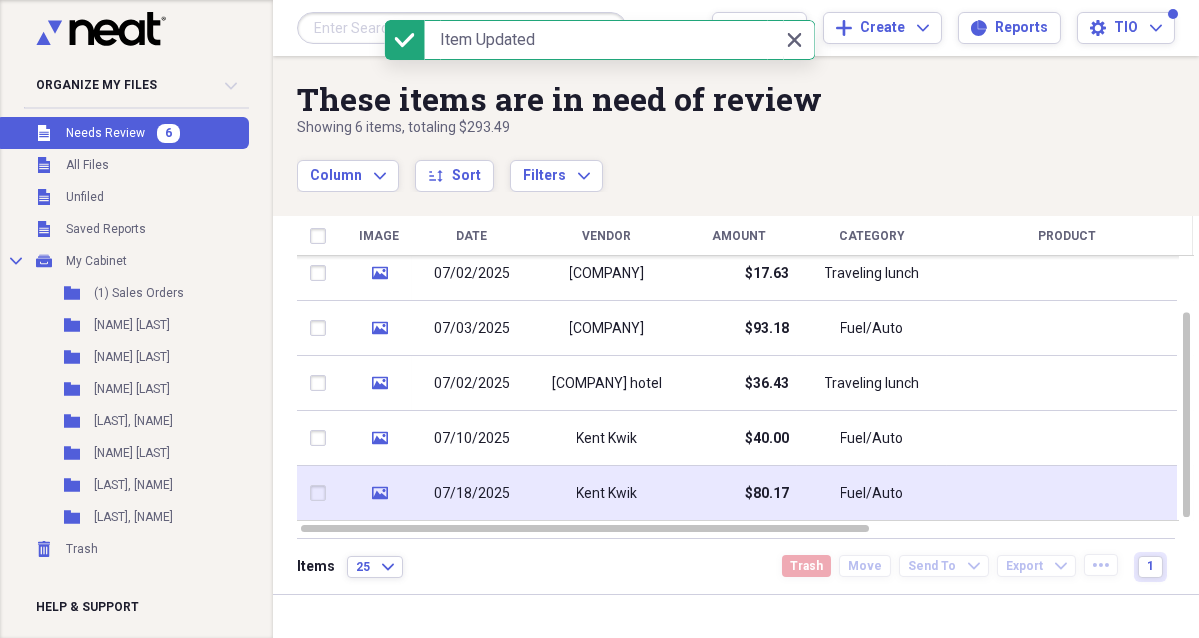 click on "07/18/2025" at bounding box center (472, 494) 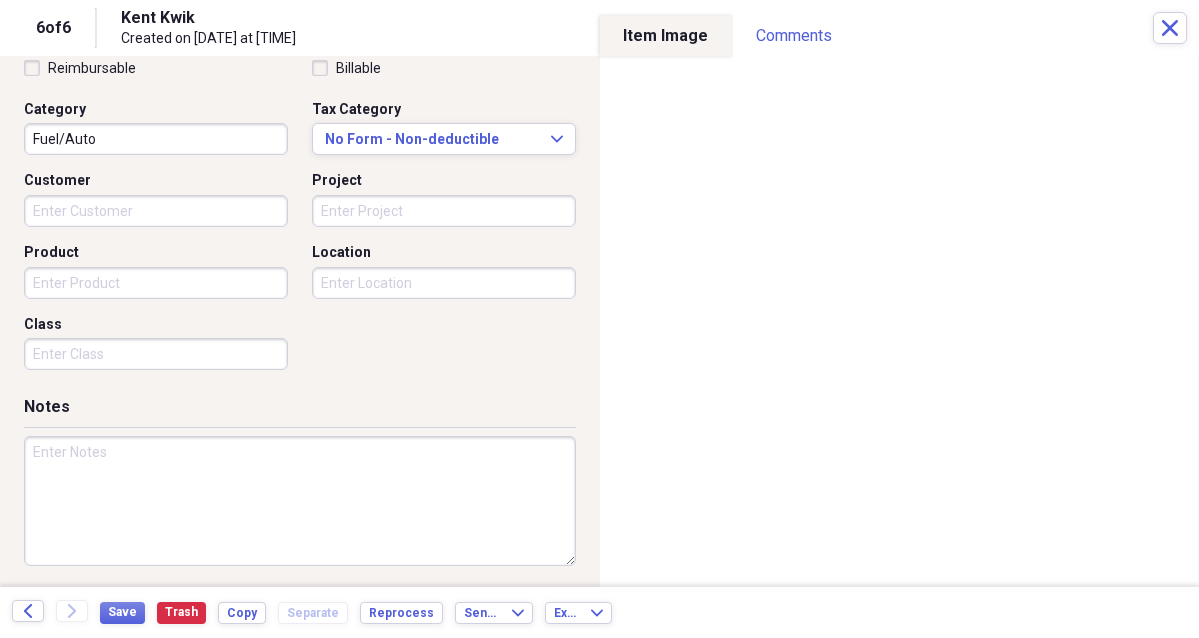 scroll, scrollTop: 488, scrollLeft: 0, axis: vertical 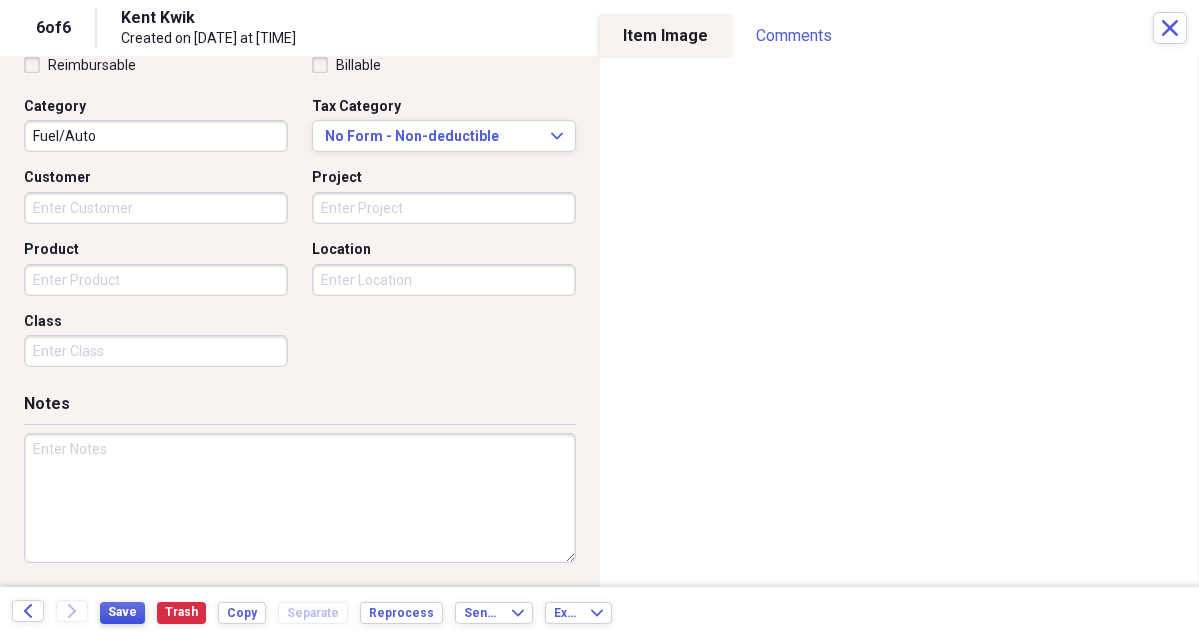 click on "Save" at bounding box center (122, 612) 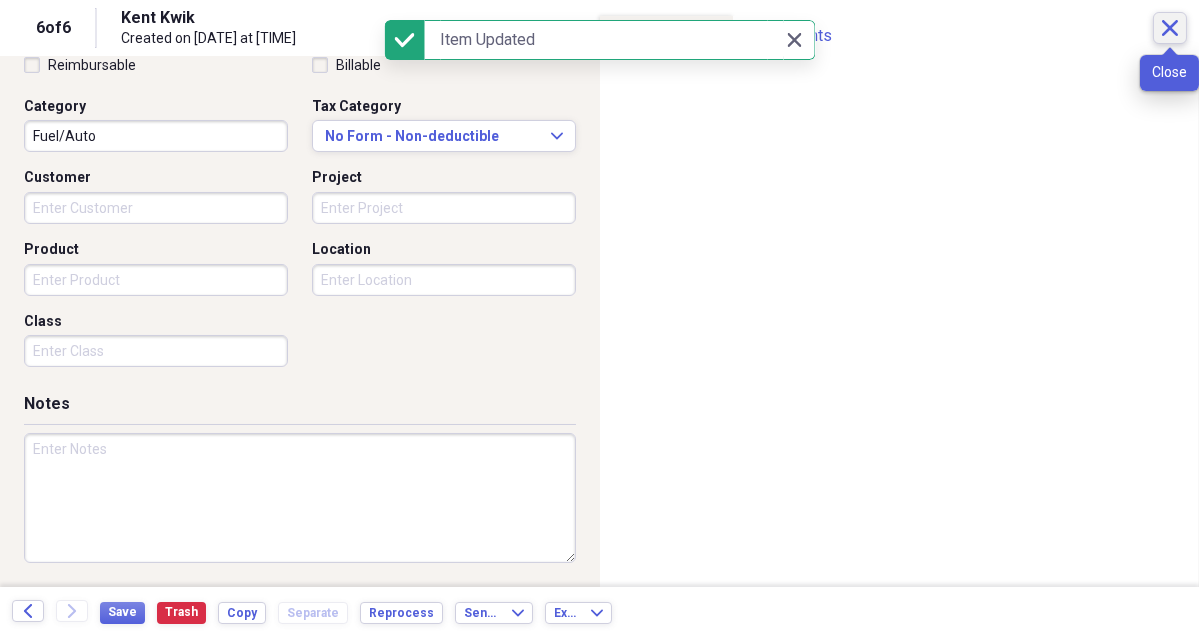 click on "Close" at bounding box center [1170, 28] 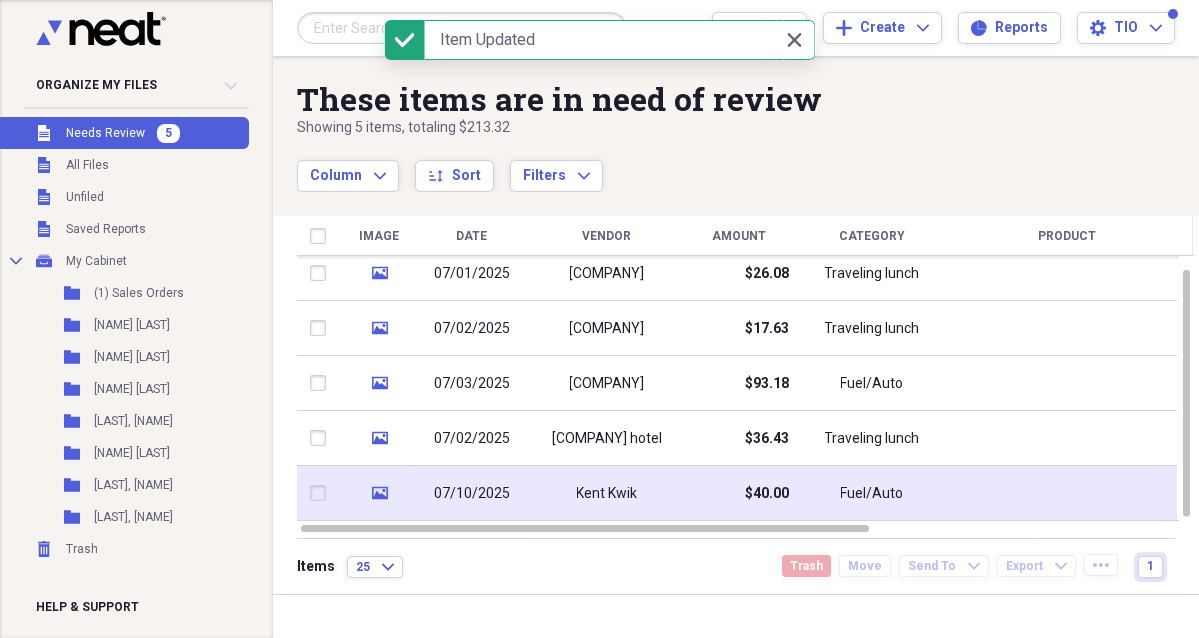 click on "07/10/2025" at bounding box center (472, 494) 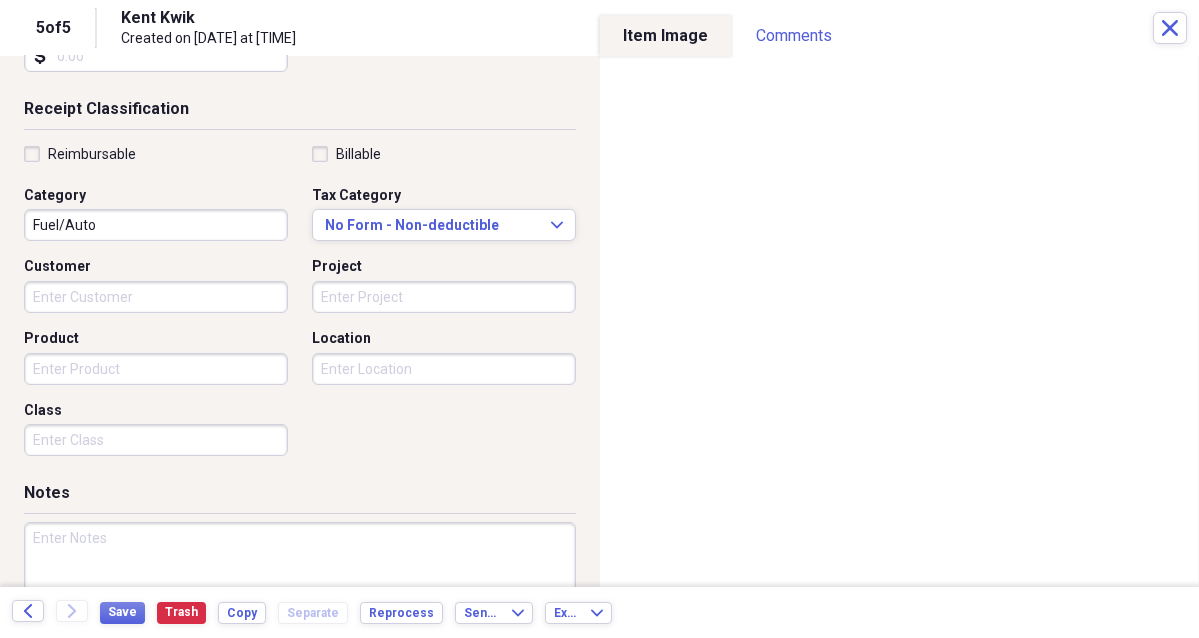 scroll, scrollTop: 400, scrollLeft: 0, axis: vertical 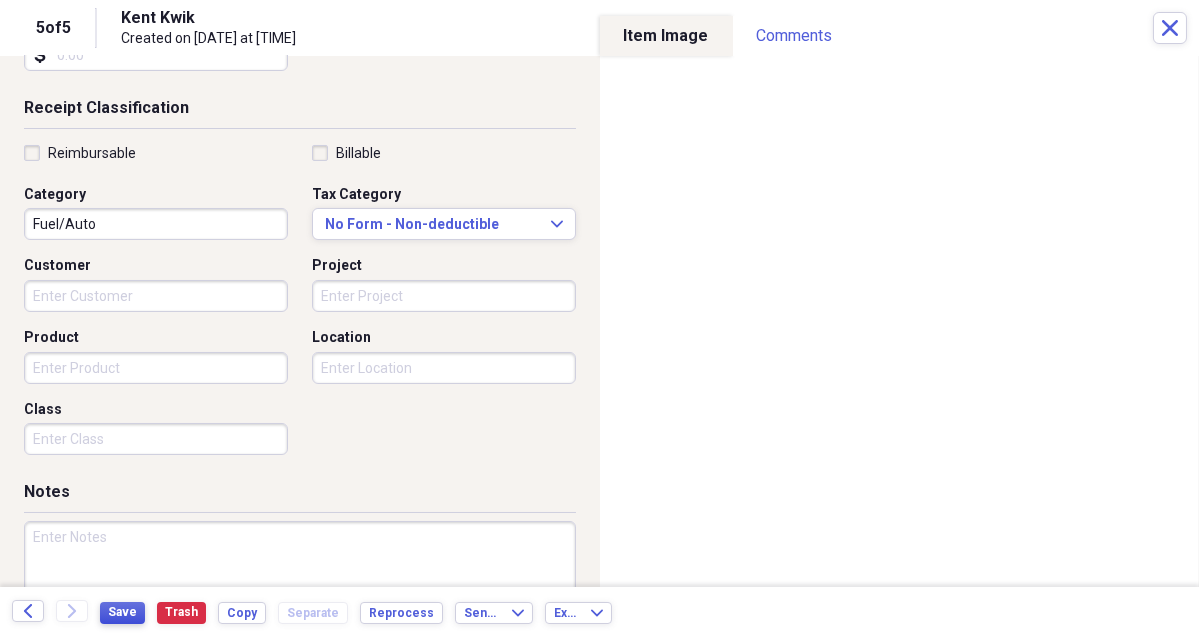 click on "Save" at bounding box center (122, 612) 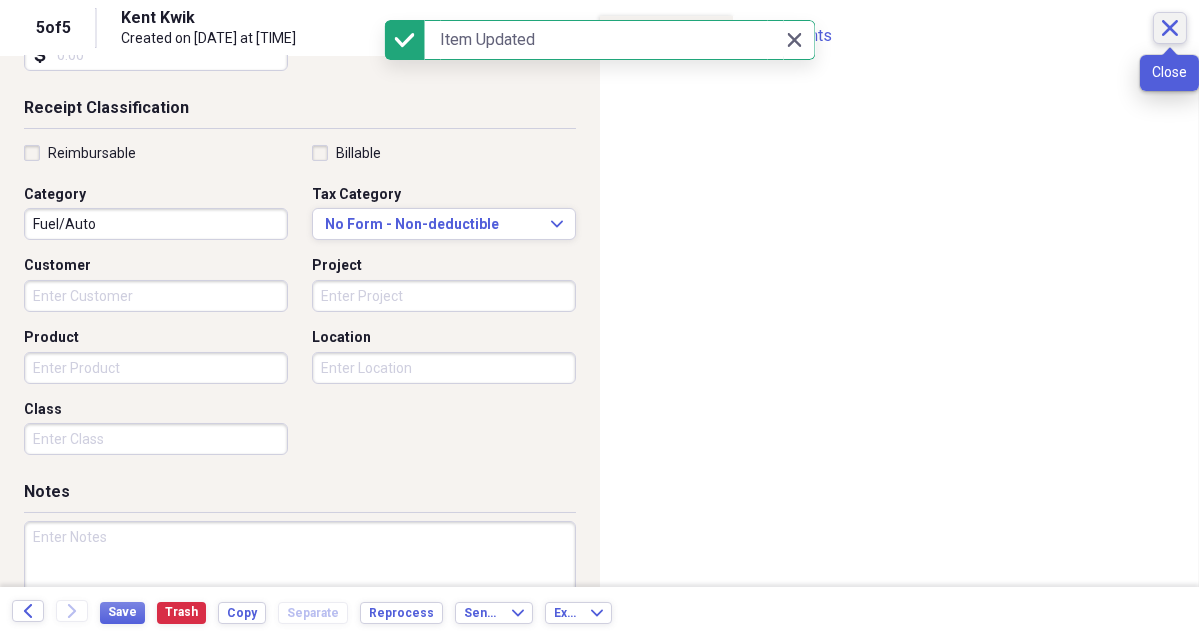 click on "Close" 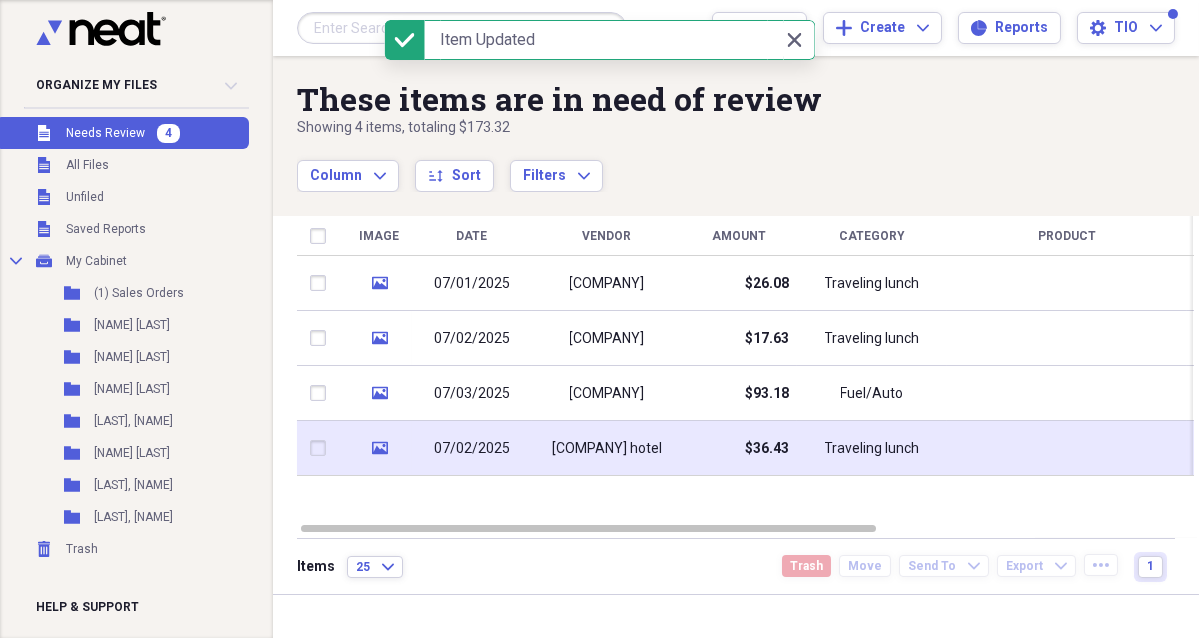 click on "07/02/2025" at bounding box center (472, 449) 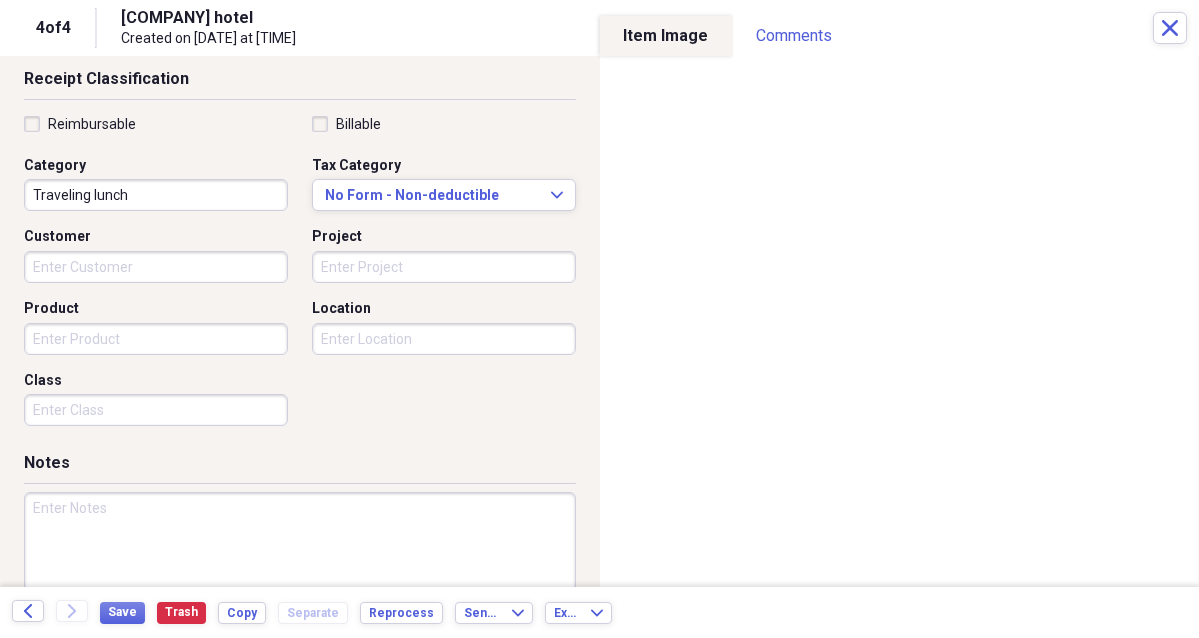 scroll, scrollTop: 488, scrollLeft: 0, axis: vertical 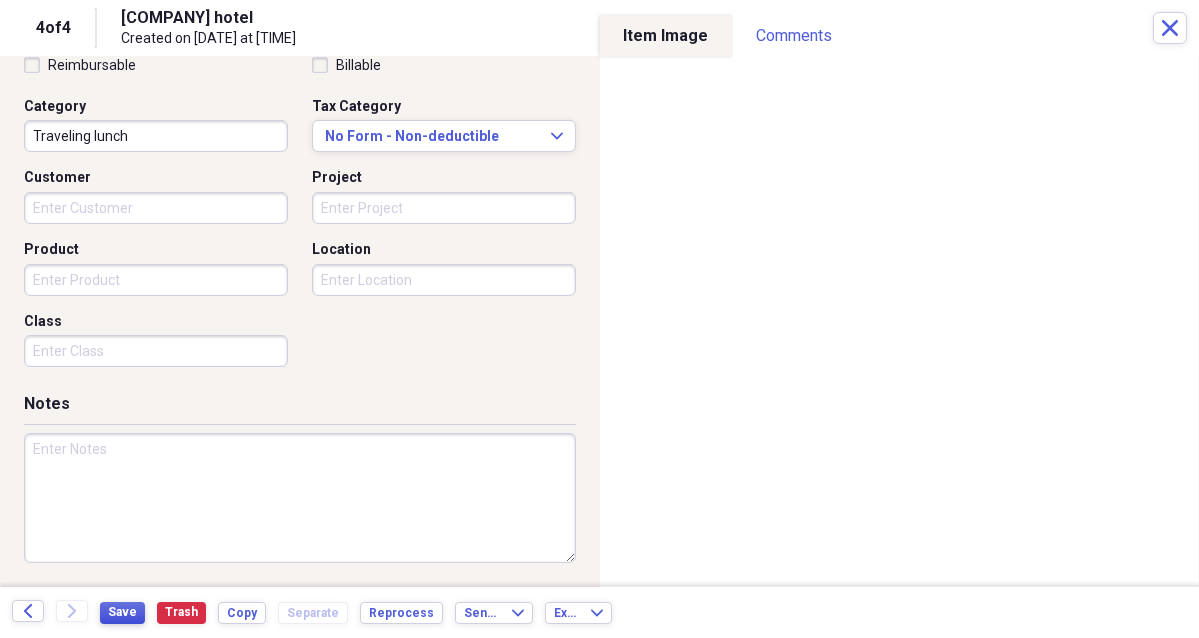 click on "Save" at bounding box center (122, 612) 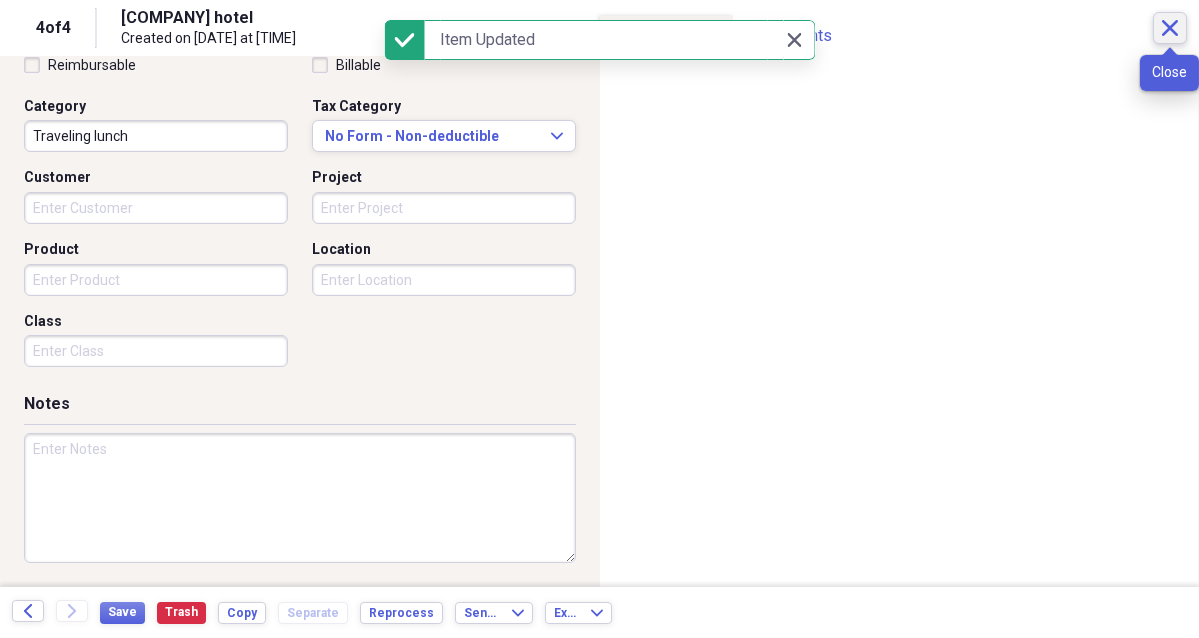 click on "Close" 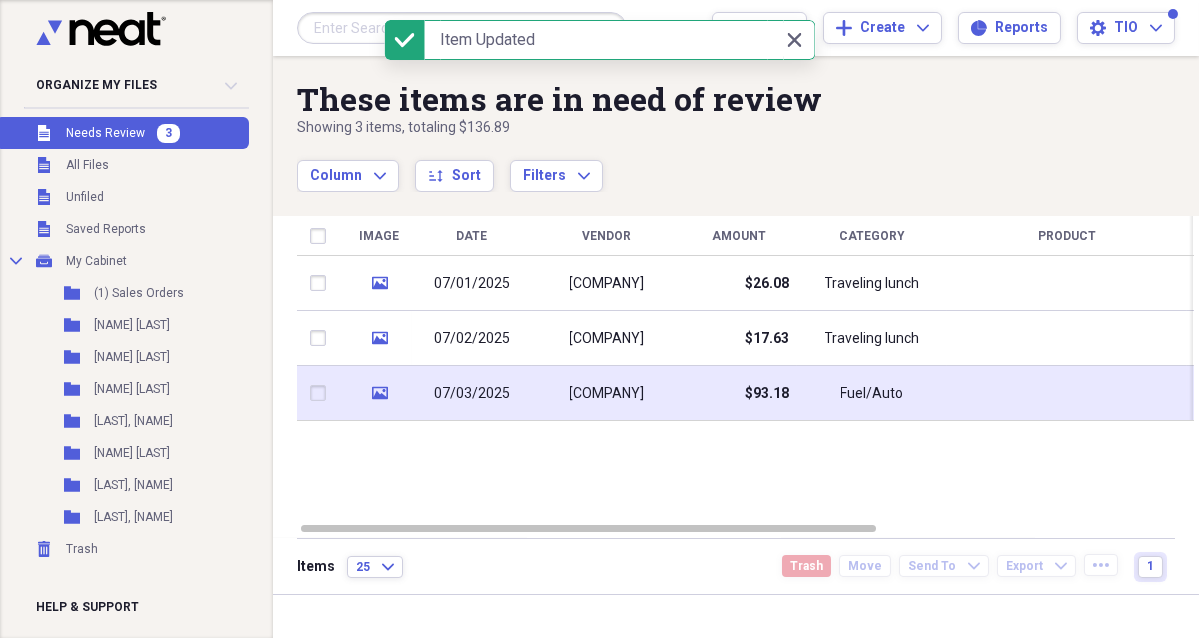 click on "07/03/2025" at bounding box center [472, 394] 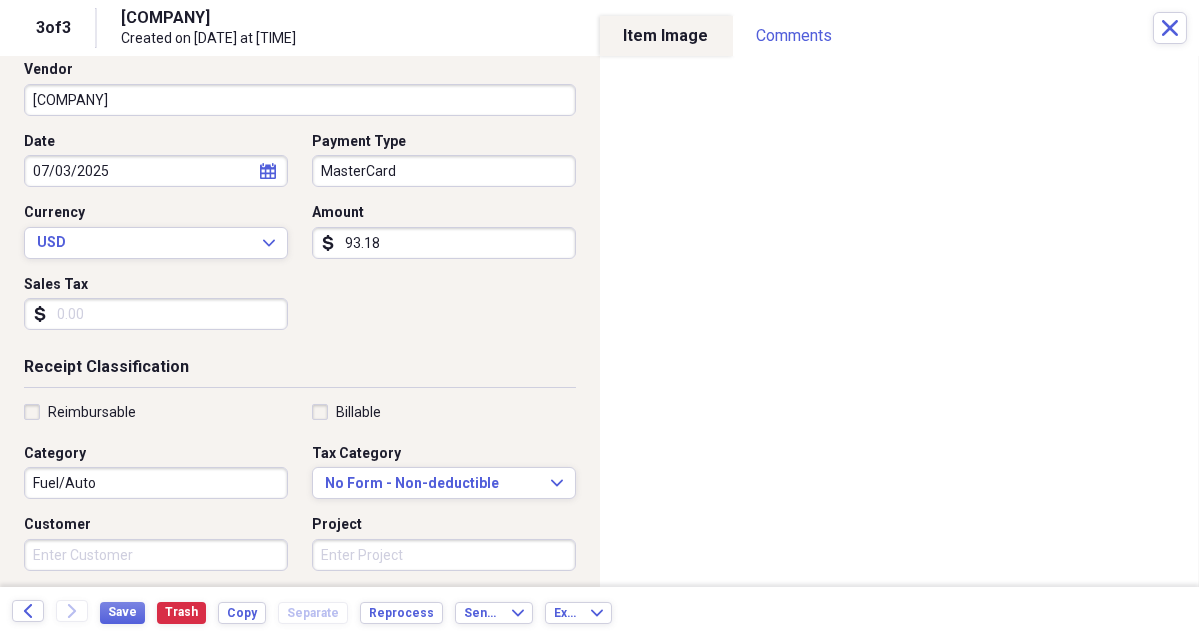 scroll, scrollTop: 488, scrollLeft: 0, axis: vertical 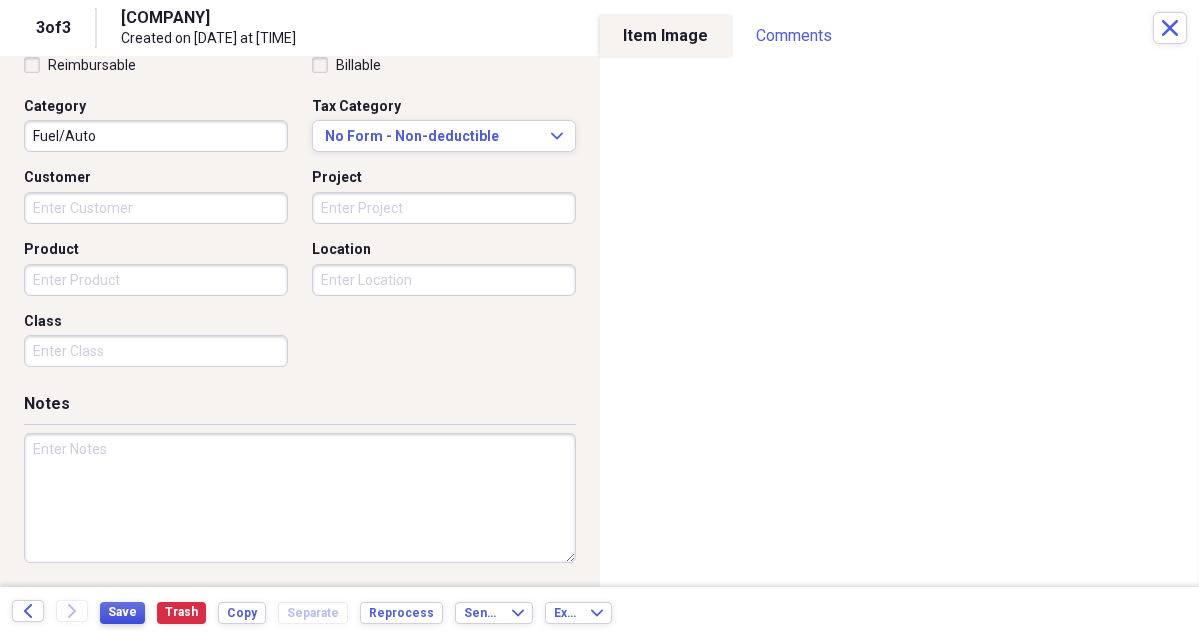 click on "Save Trash Copy Separate Reprocess" at bounding box center (277, 612) 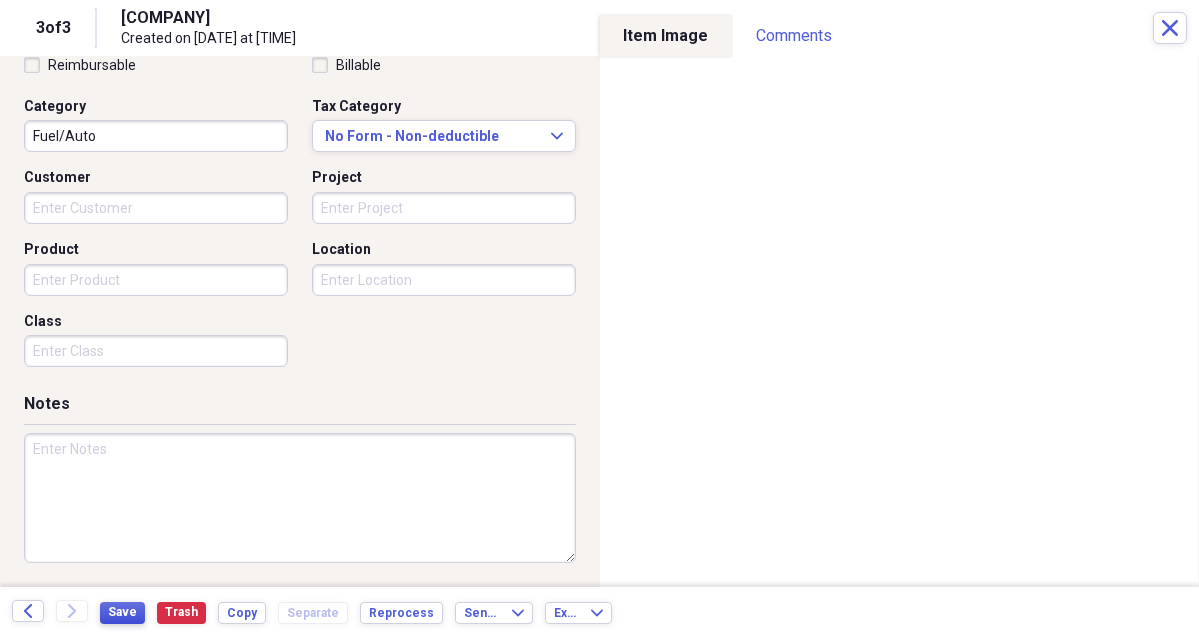 click on "Save" at bounding box center (122, 612) 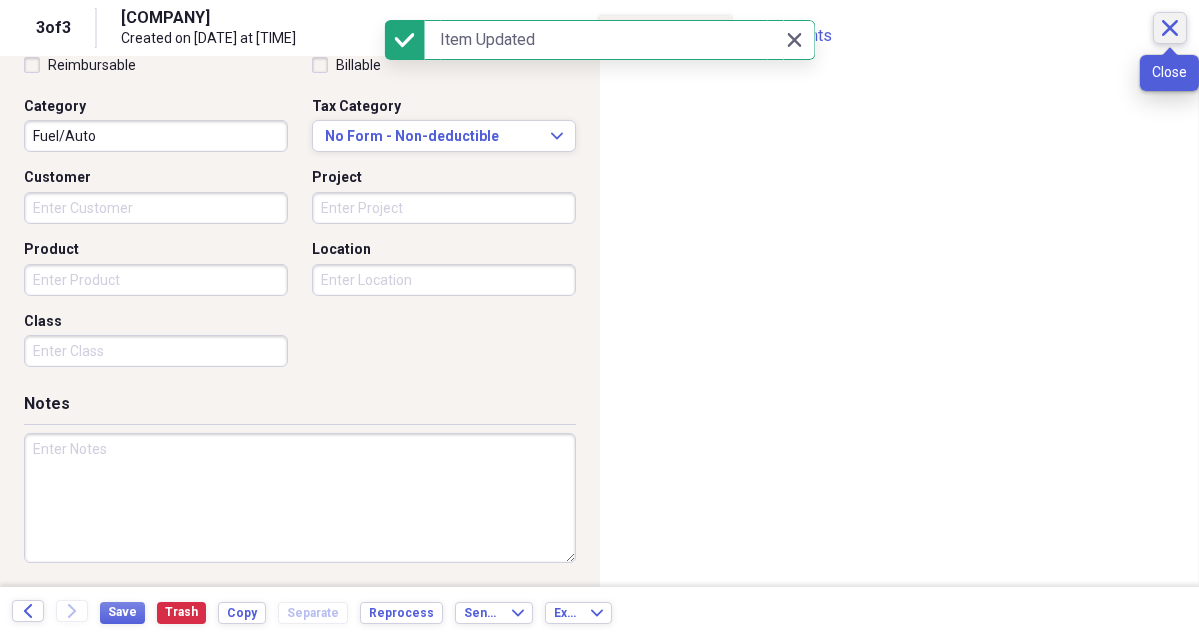 click 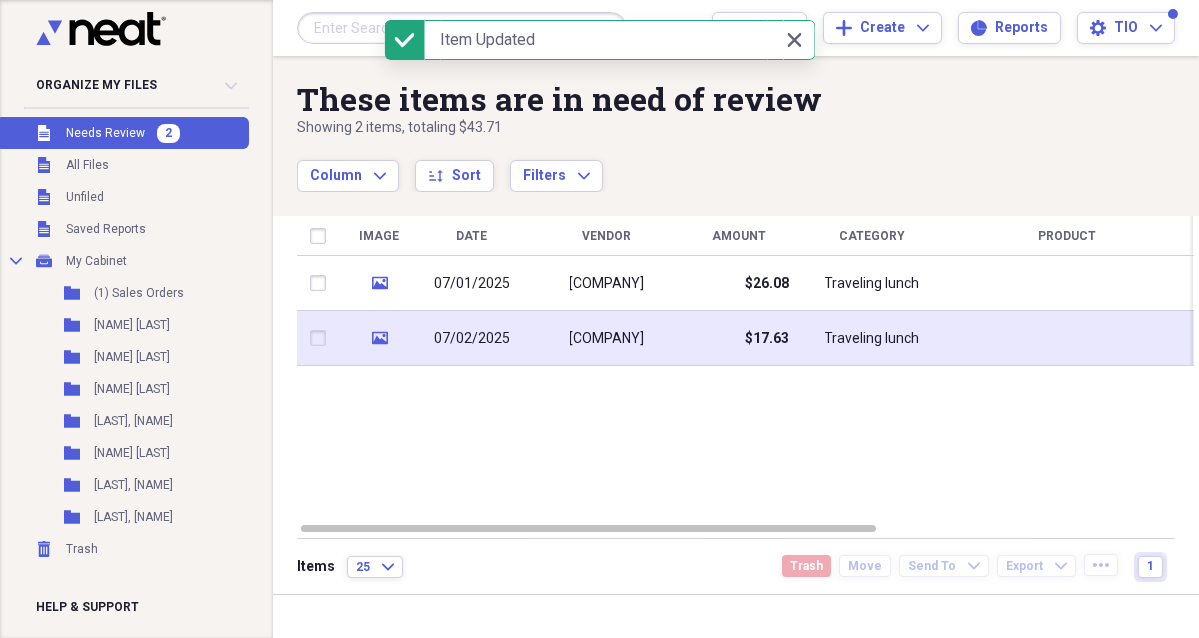 click on "07/02/2025" at bounding box center [472, 339] 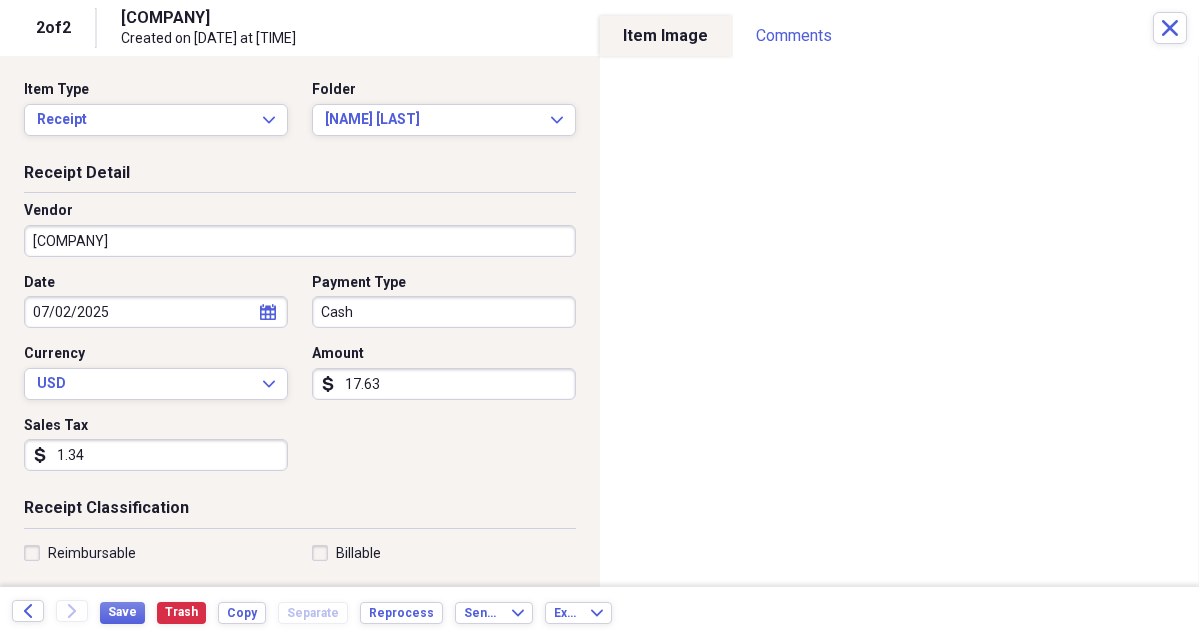 click on "Cash" at bounding box center (444, 312) 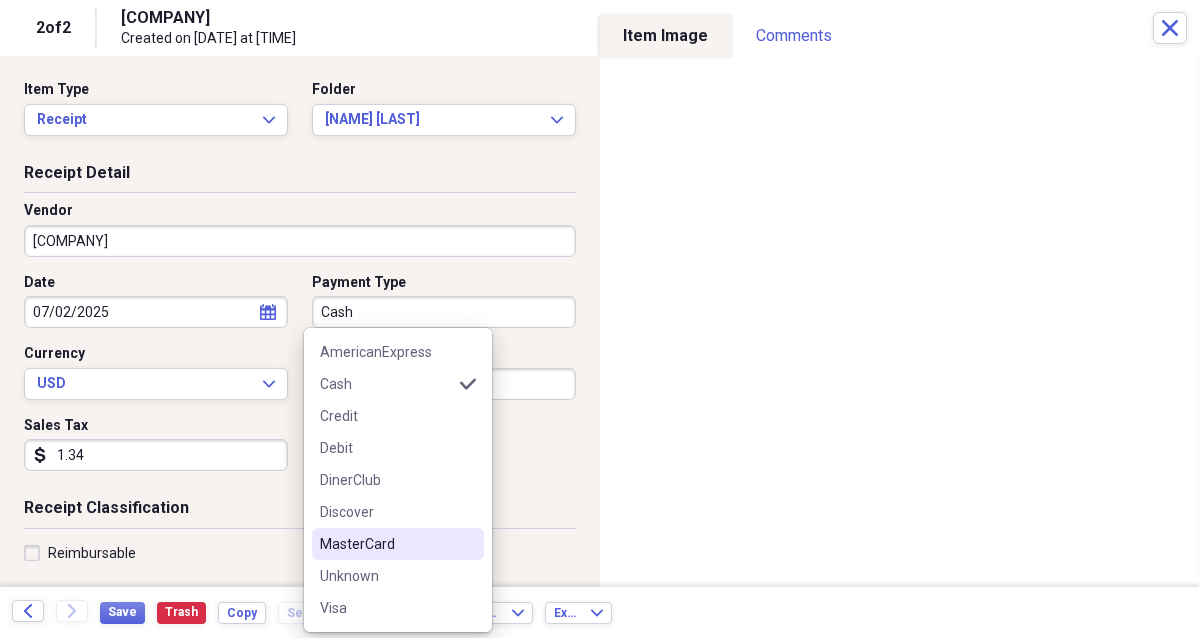 click on "MasterCard" at bounding box center [386, 544] 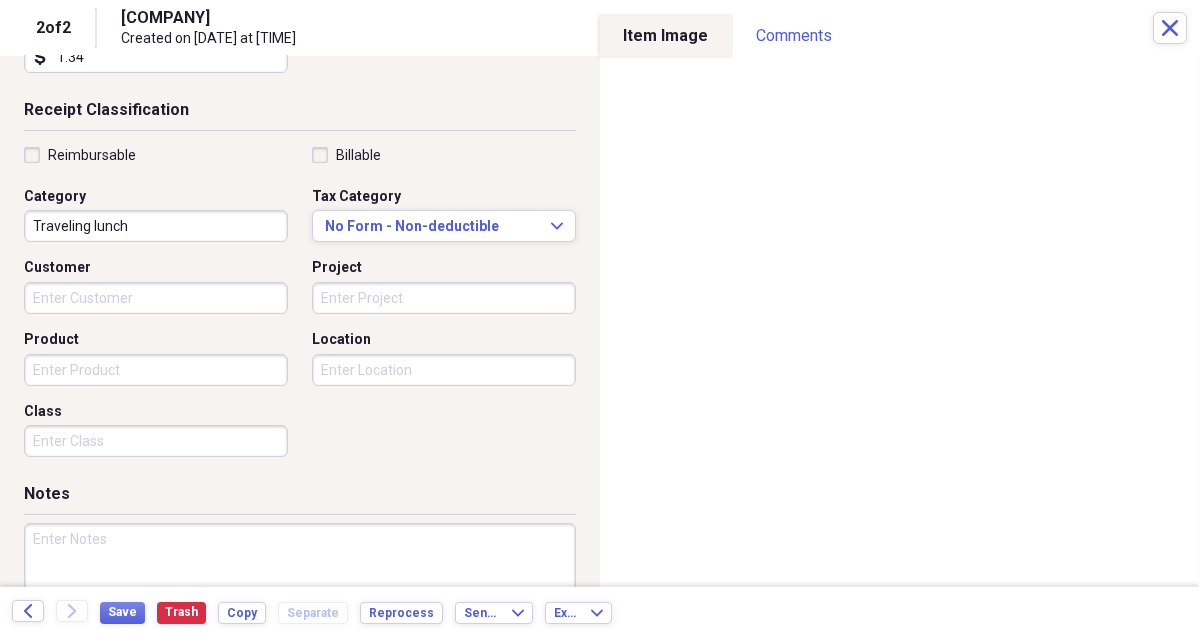 scroll, scrollTop: 400, scrollLeft: 0, axis: vertical 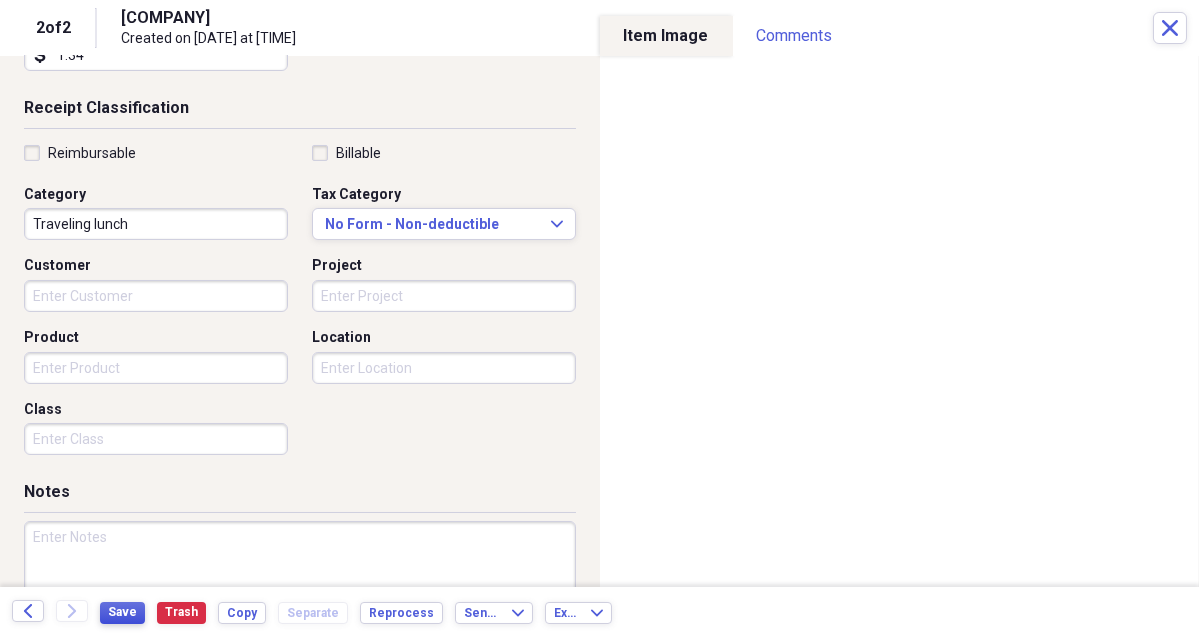 click on "Save" at bounding box center [122, 613] 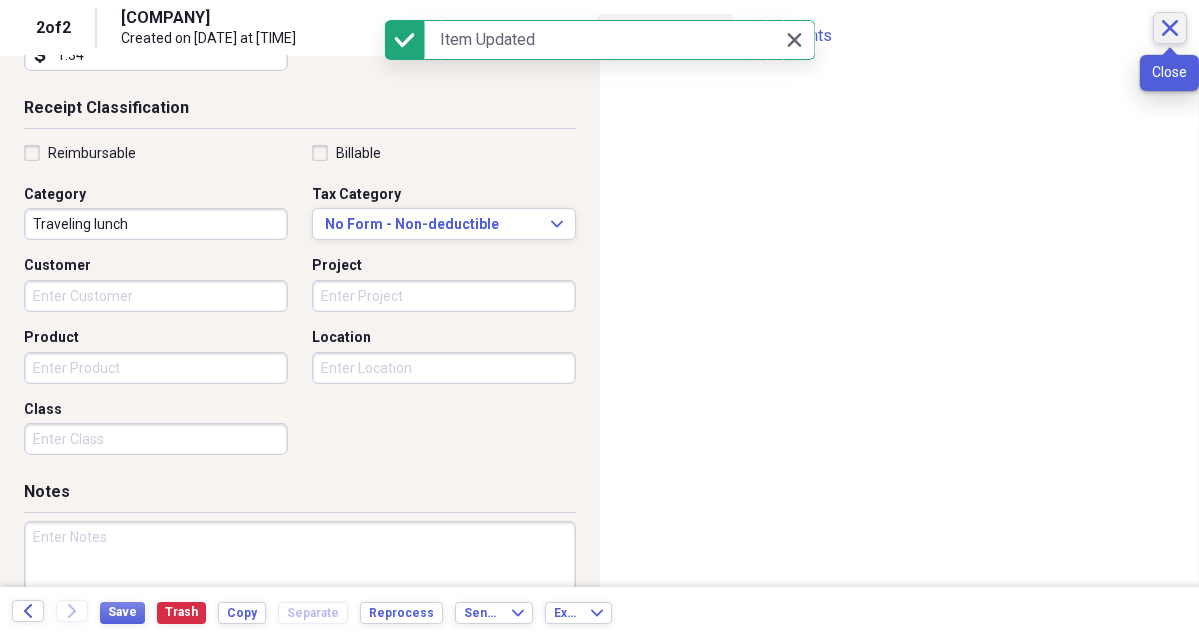 click 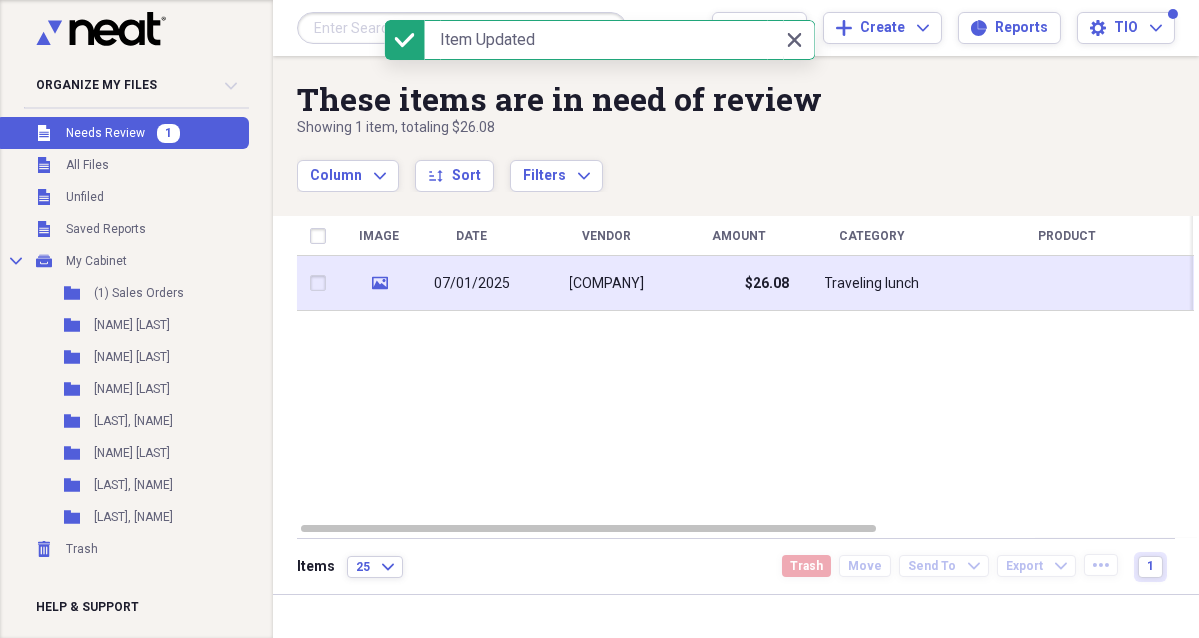 click on "[COMPANY]" at bounding box center (607, 284) 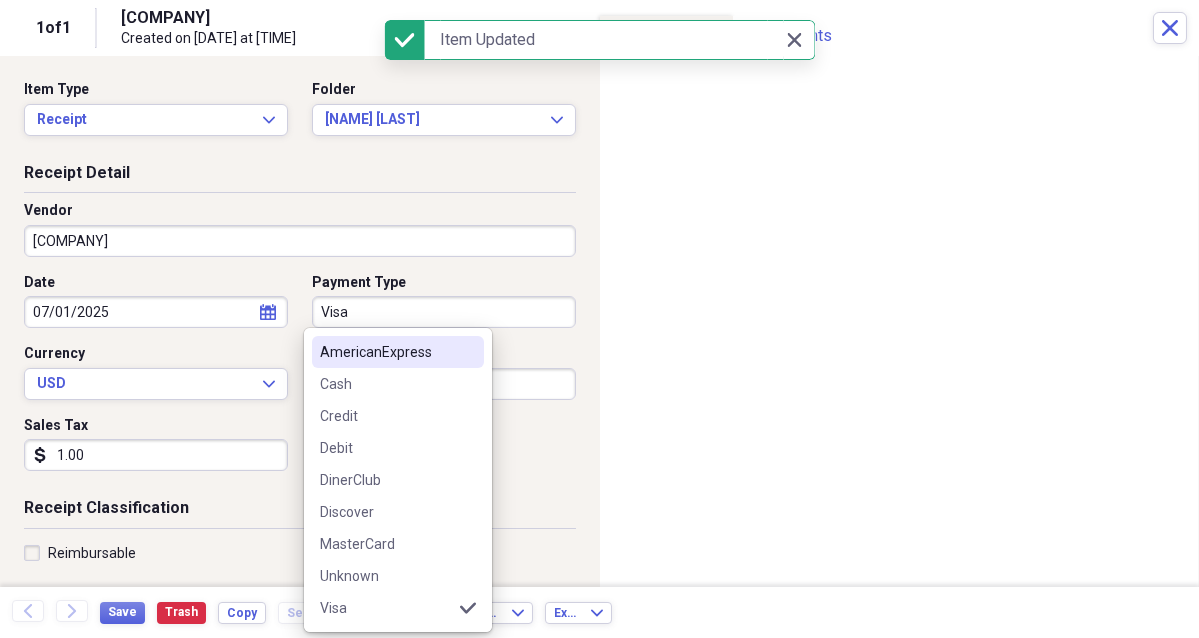 click on "Visa" at bounding box center (444, 312) 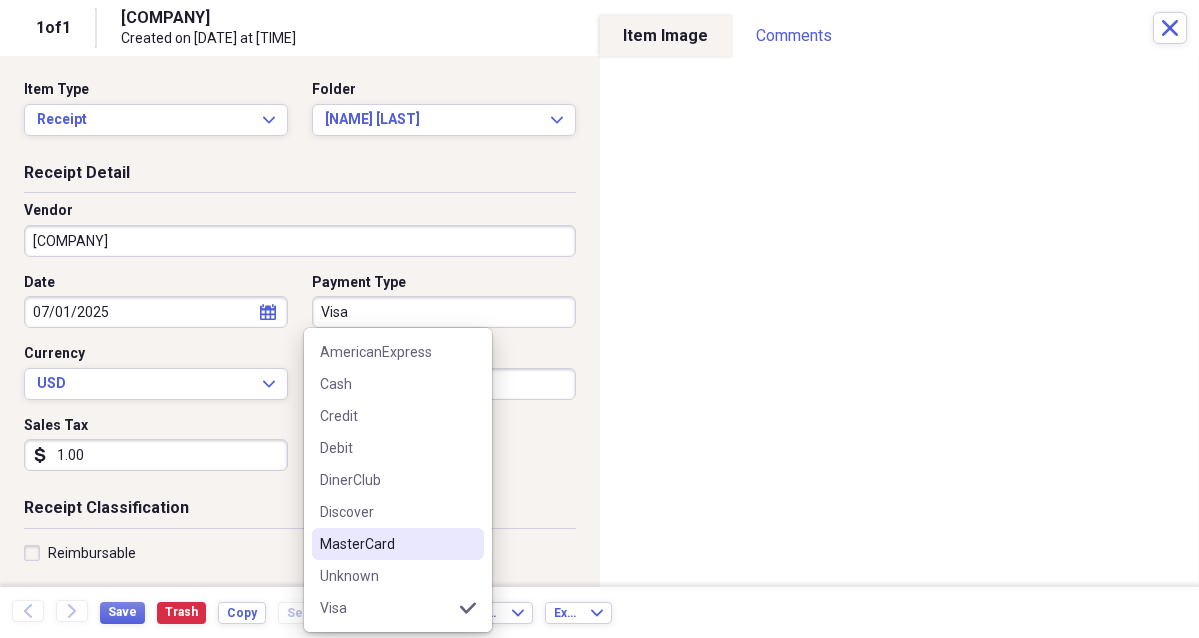 click on "MasterCard" at bounding box center [386, 544] 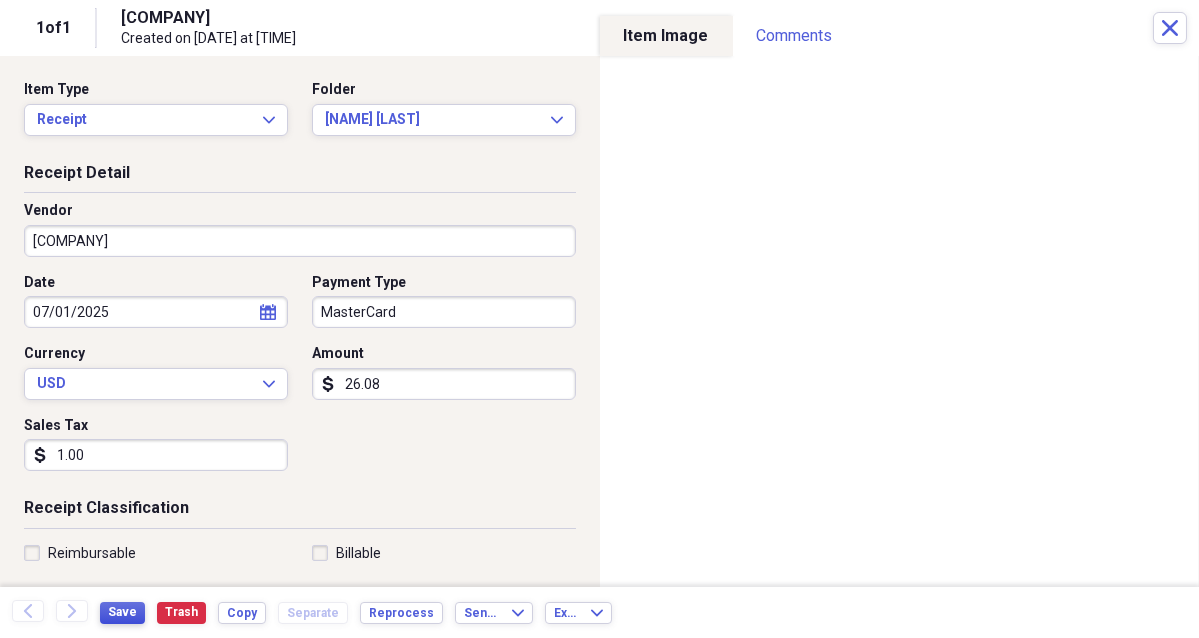 click on "Save" at bounding box center [122, 612] 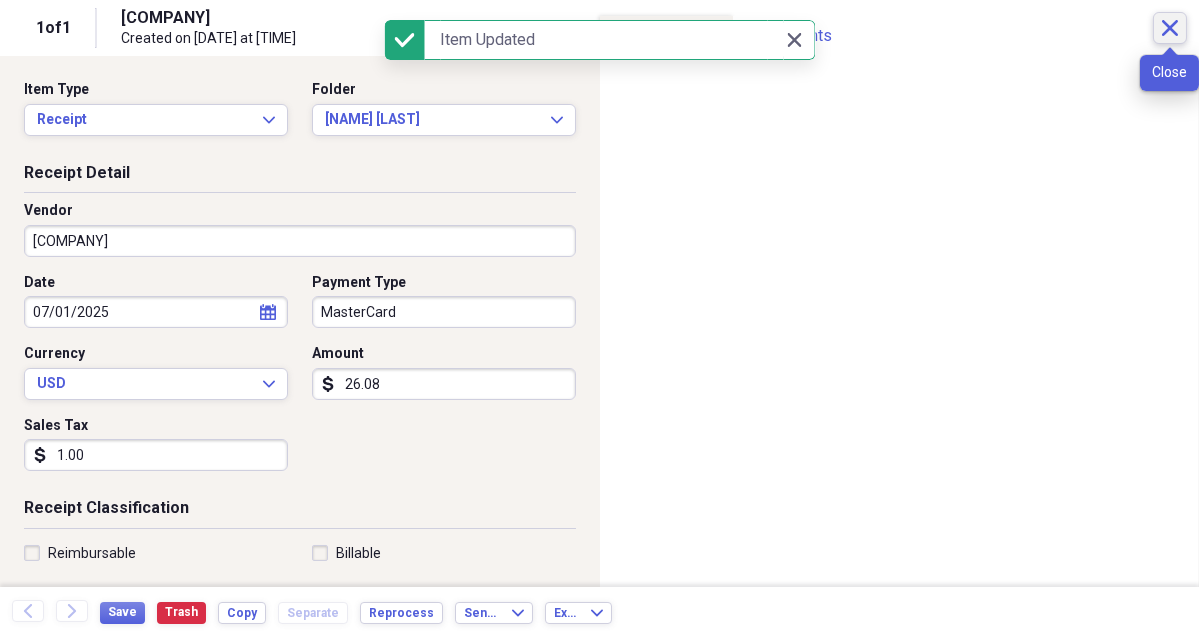 click on "Close" 